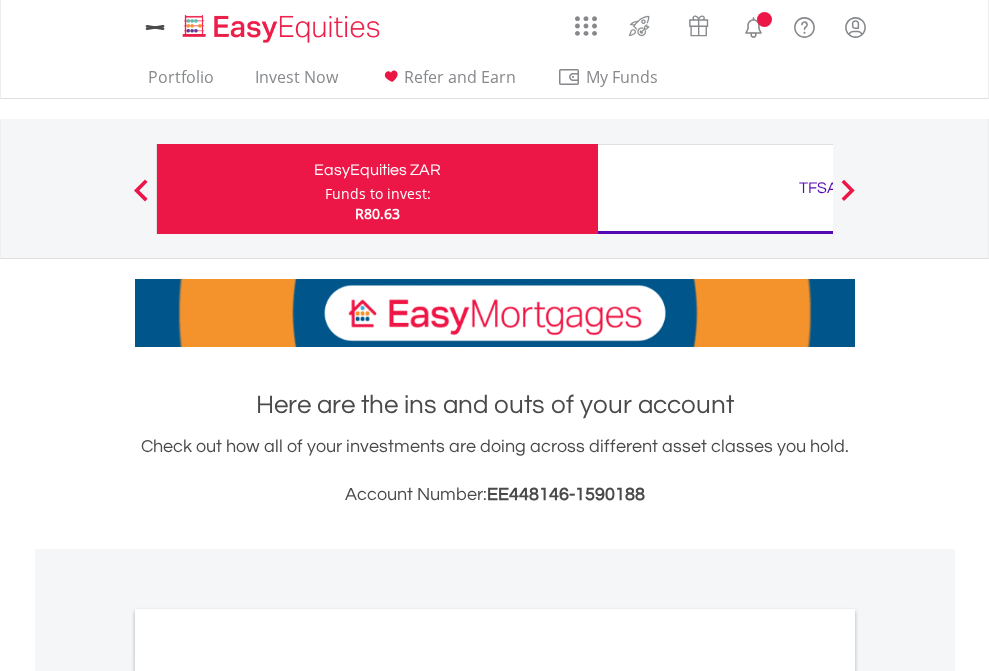 scroll, scrollTop: 0, scrollLeft: 0, axis: both 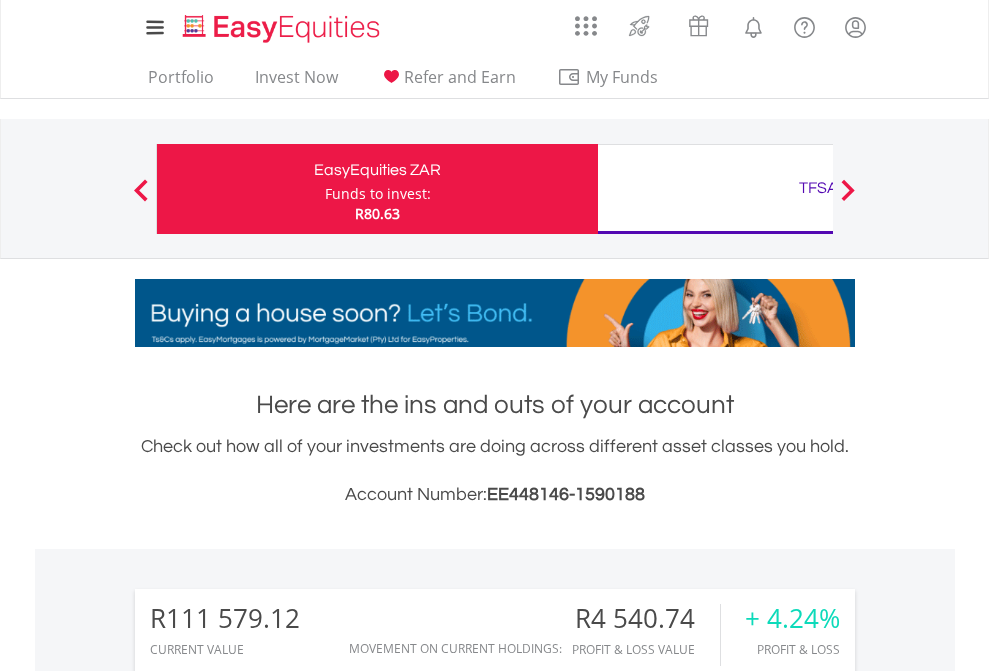 click on "Funds to invest:" at bounding box center [378, 194] 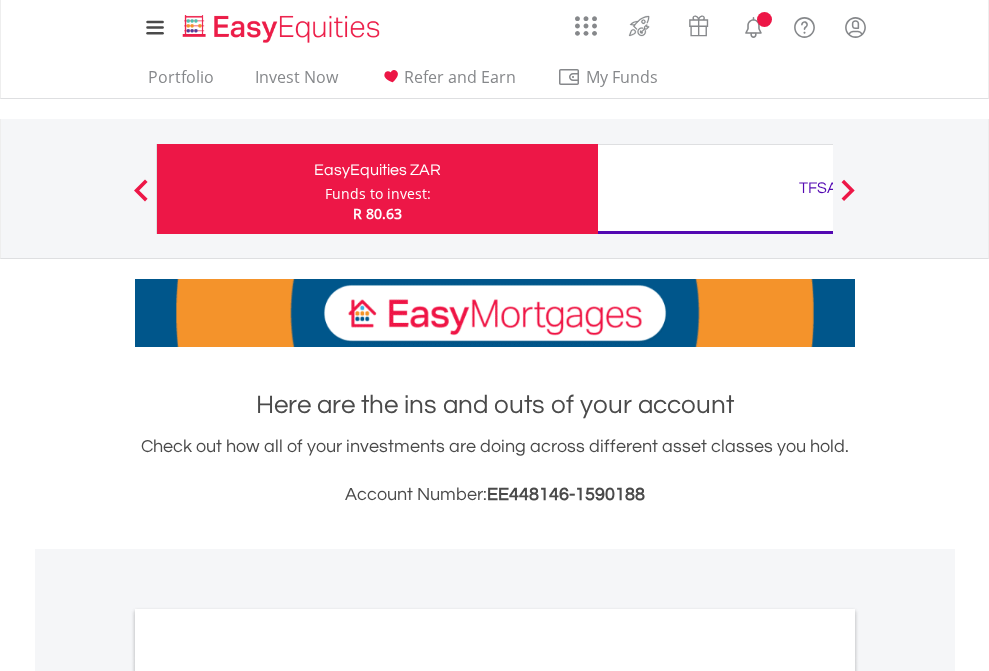 scroll, scrollTop: 0, scrollLeft: 0, axis: both 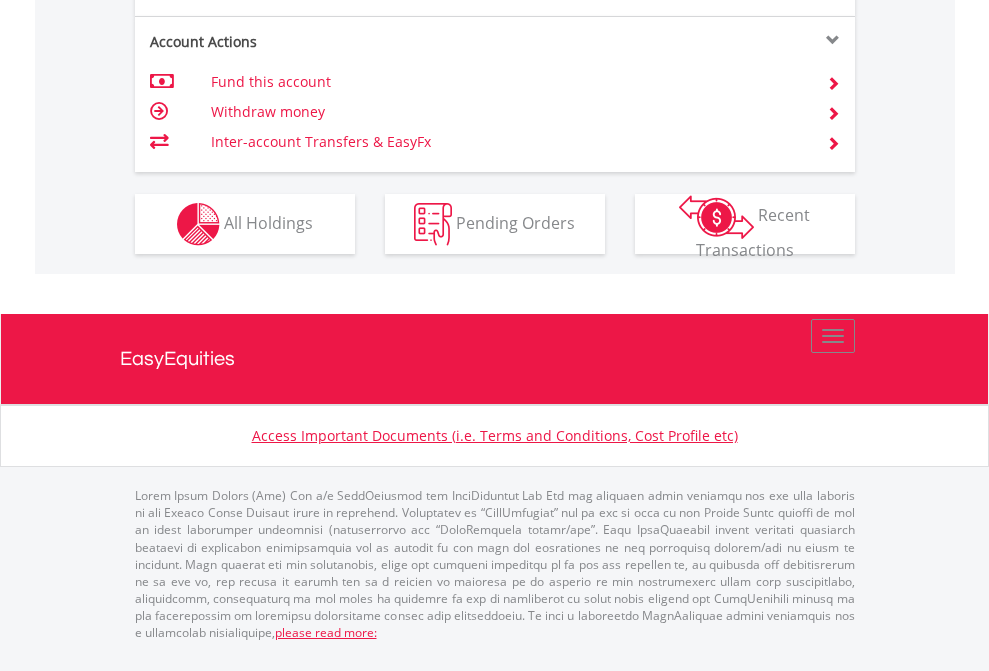 click on "Investment types" at bounding box center (706, -337) 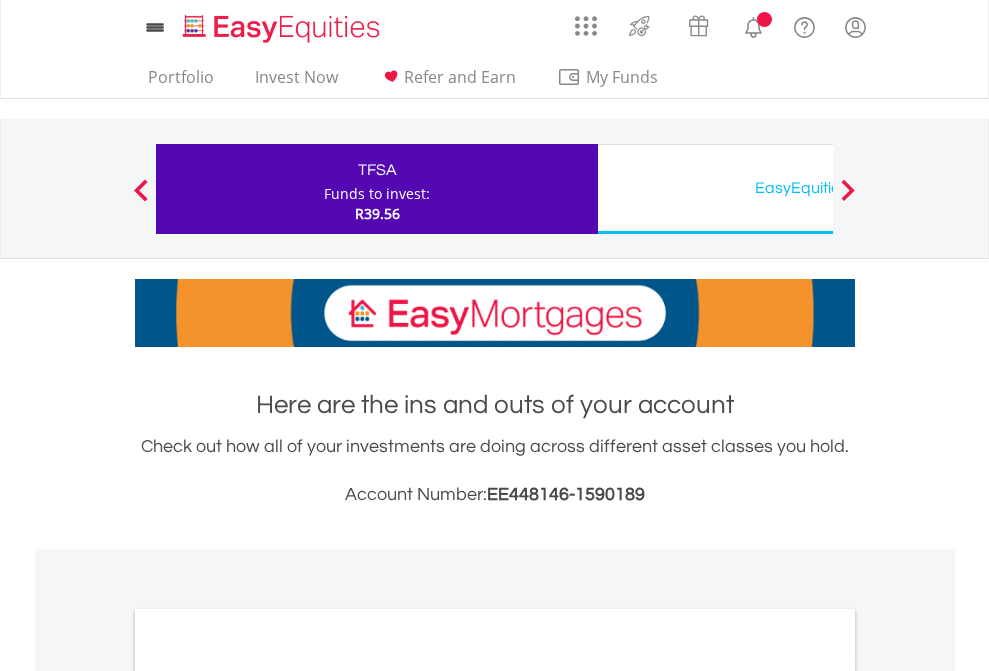 scroll, scrollTop: 0, scrollLeft: 0, axis: both 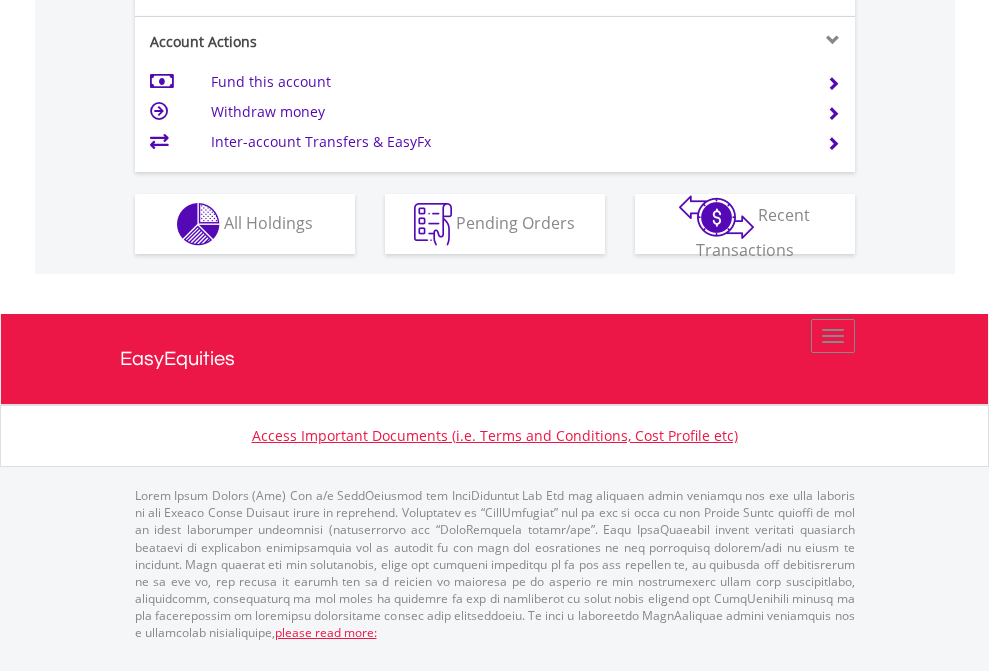click on "Investment types" at bounding box center (706, -337) 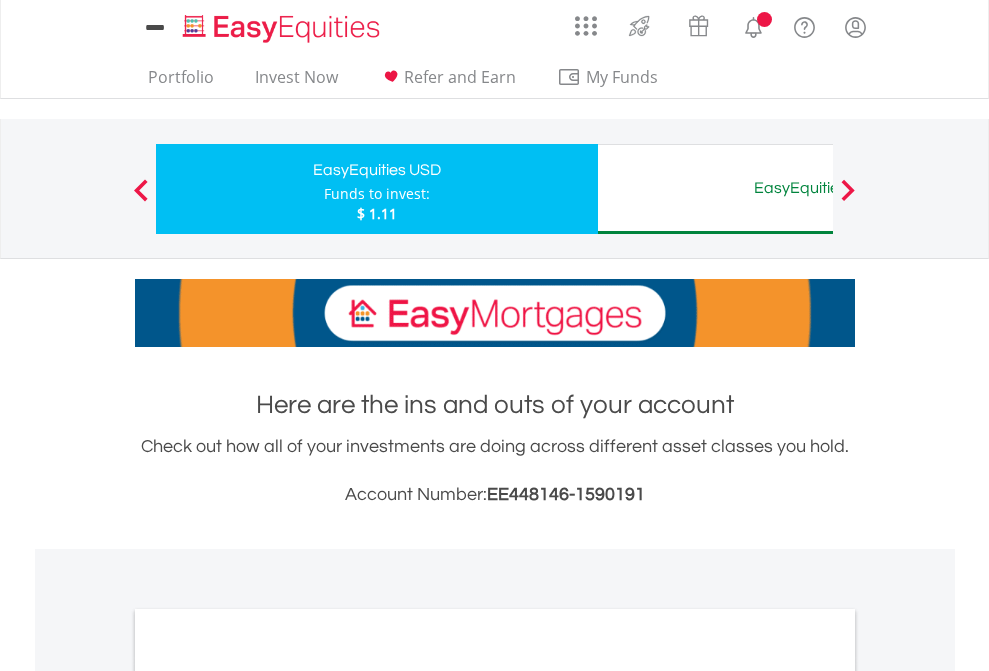scroll, scrollTop: 0, scrollLeft: 0, axis: both 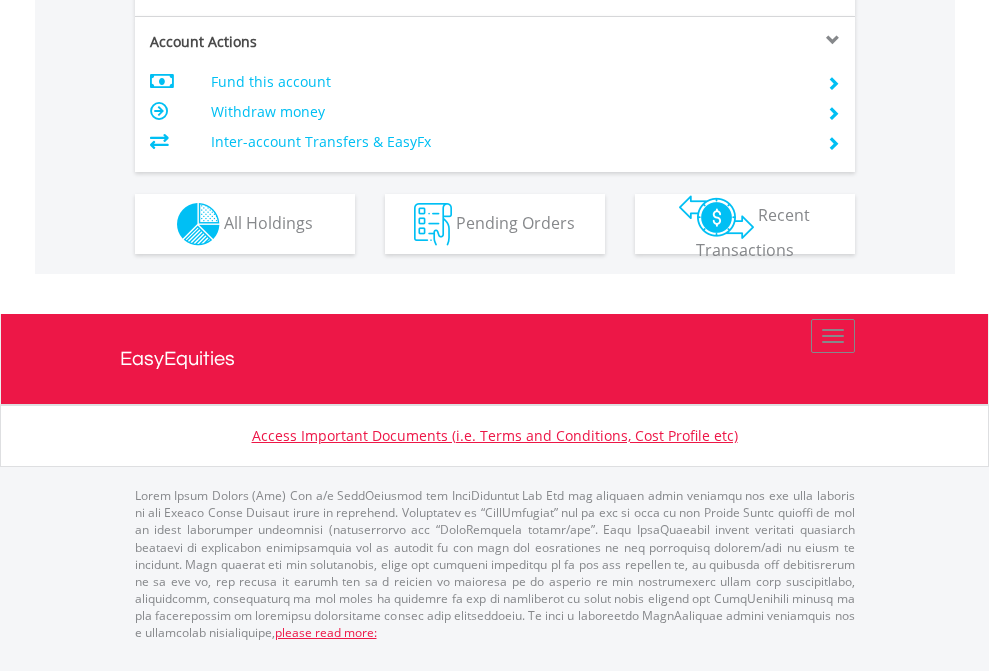click on "Investment types" at bounding box center [706, -337] 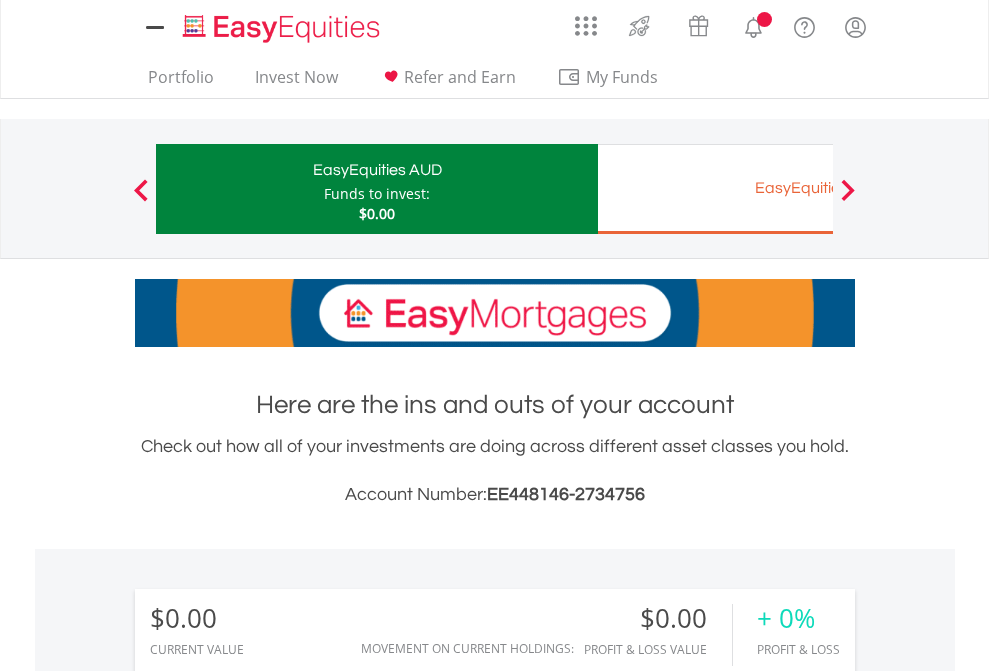 scroll, scrollTop: 0, scrollLeft: 0, axis: both 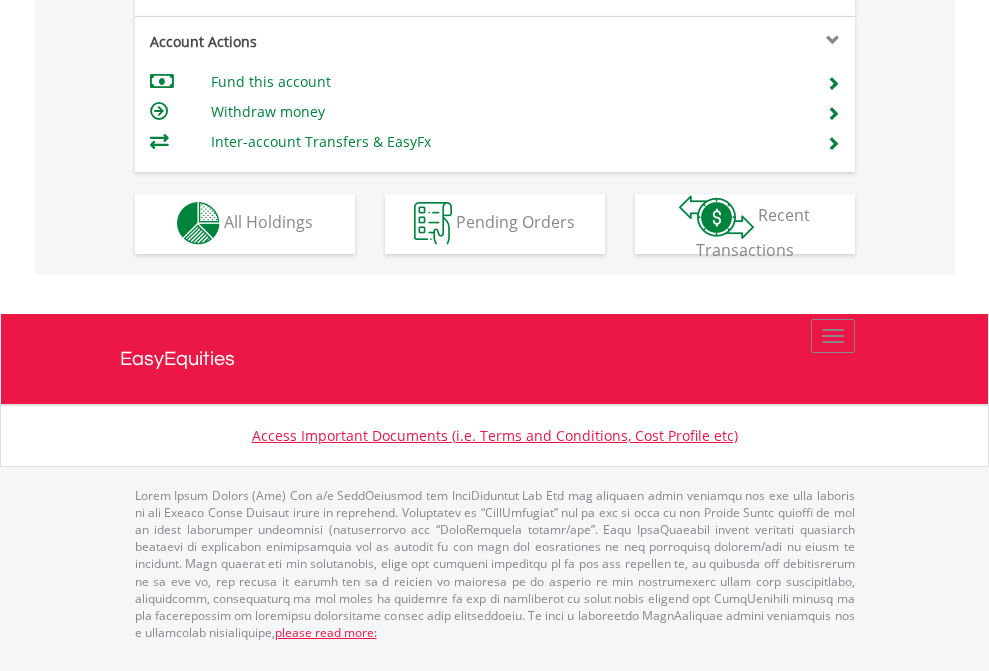 click on "Investment types" at bounding box center (706, -353) 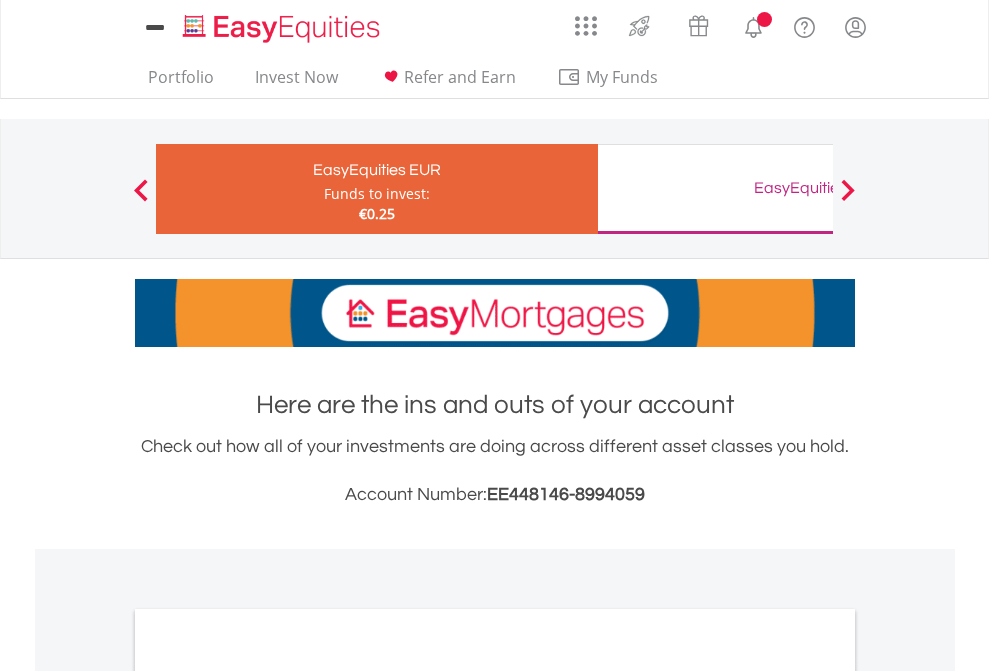 scroll, scrollTop: 0, scrollLeft: 0, axis: both 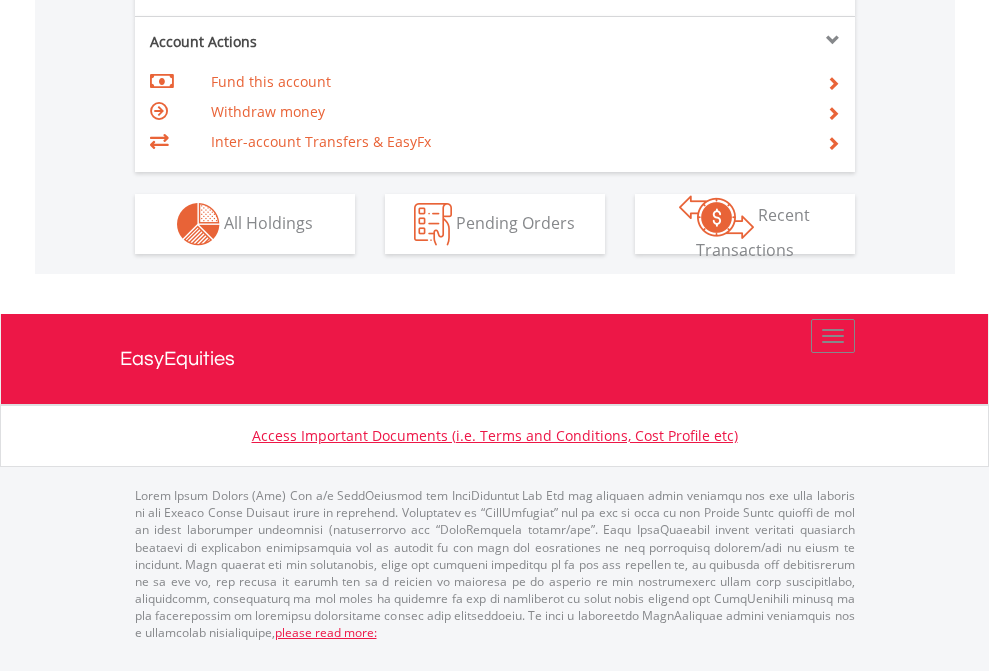 click on "Investment types" at bounding box center (706, -337) 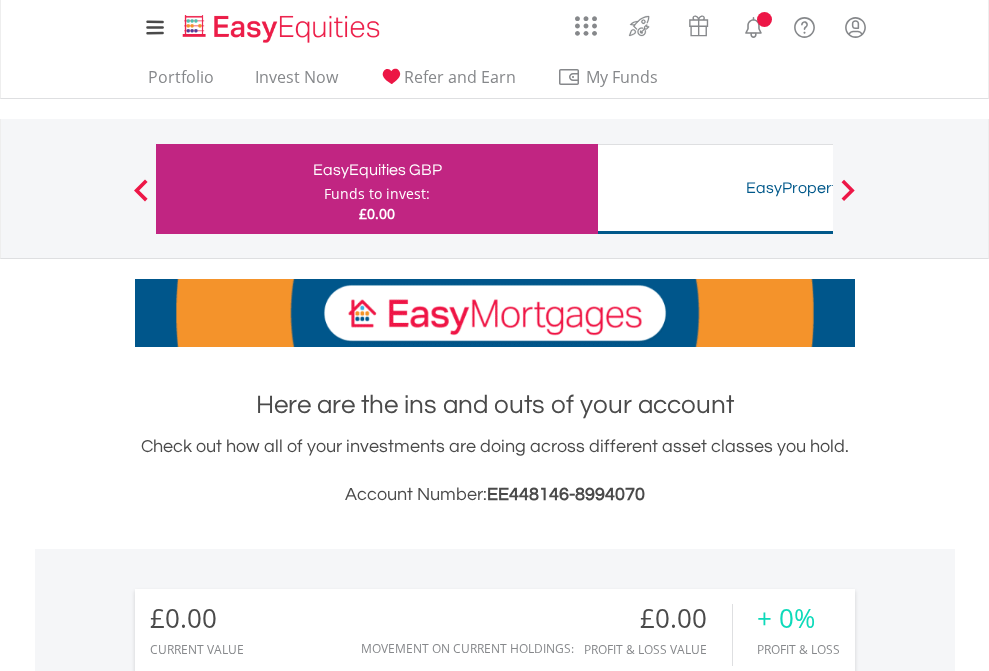 scroll, scrollTop: 0, scrollLeft: 0, axis: both 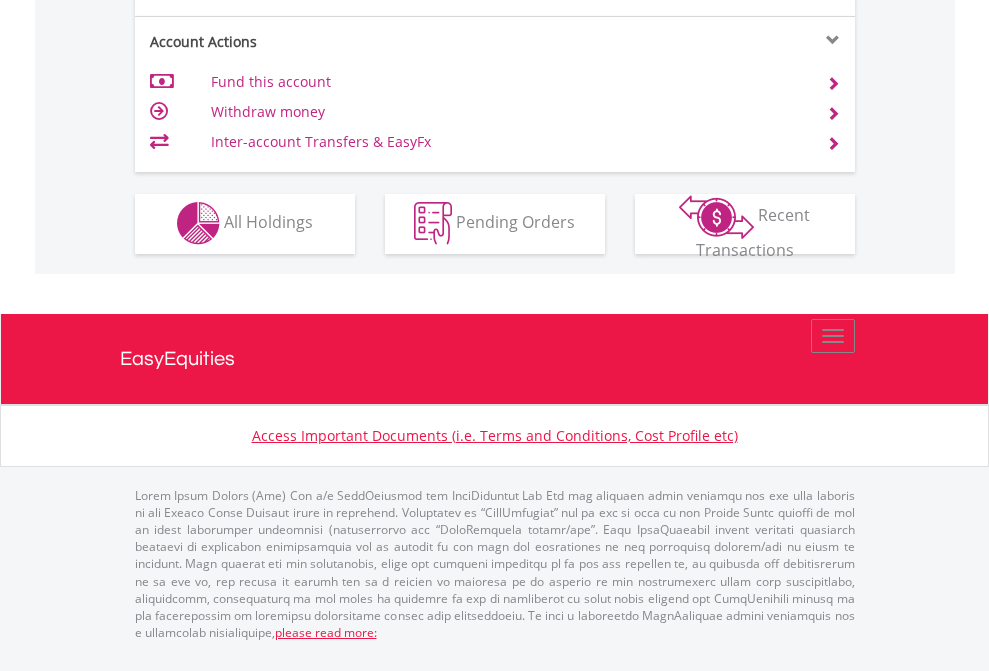 click on "Investment types" at bounding box center [706, -353] 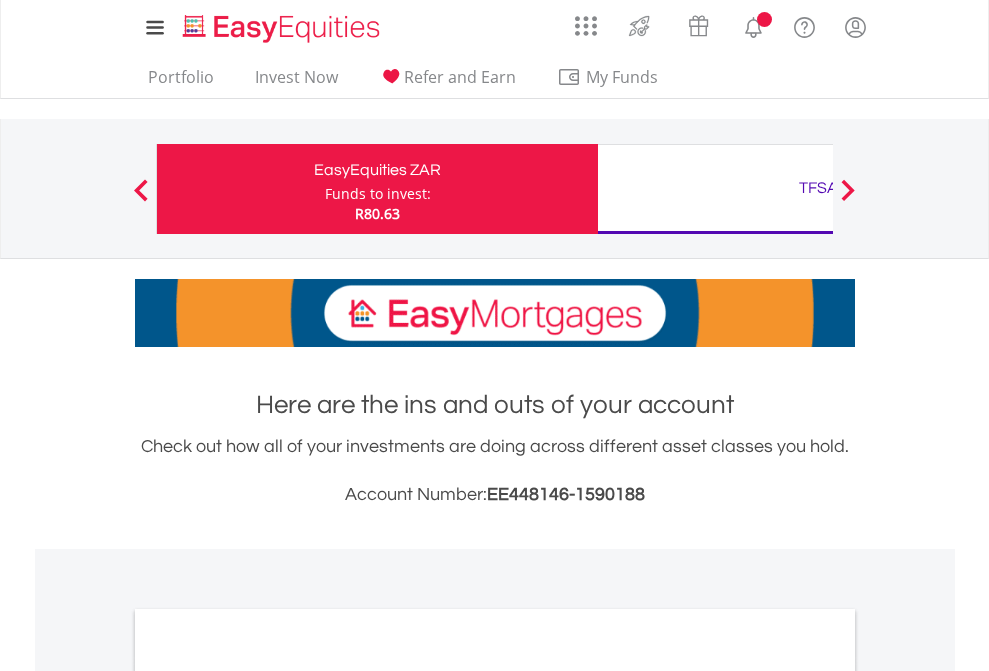 scroll, scrollTop: 0, scrollLeft: 0, axis: both 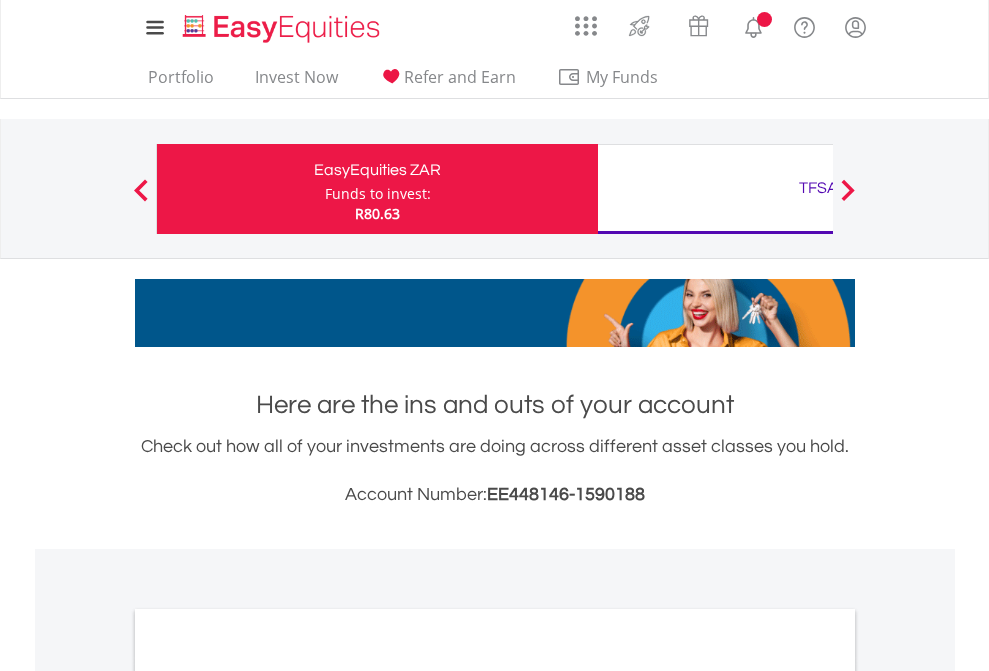 click on "All Holdings" at bounding box center (268, 1096) 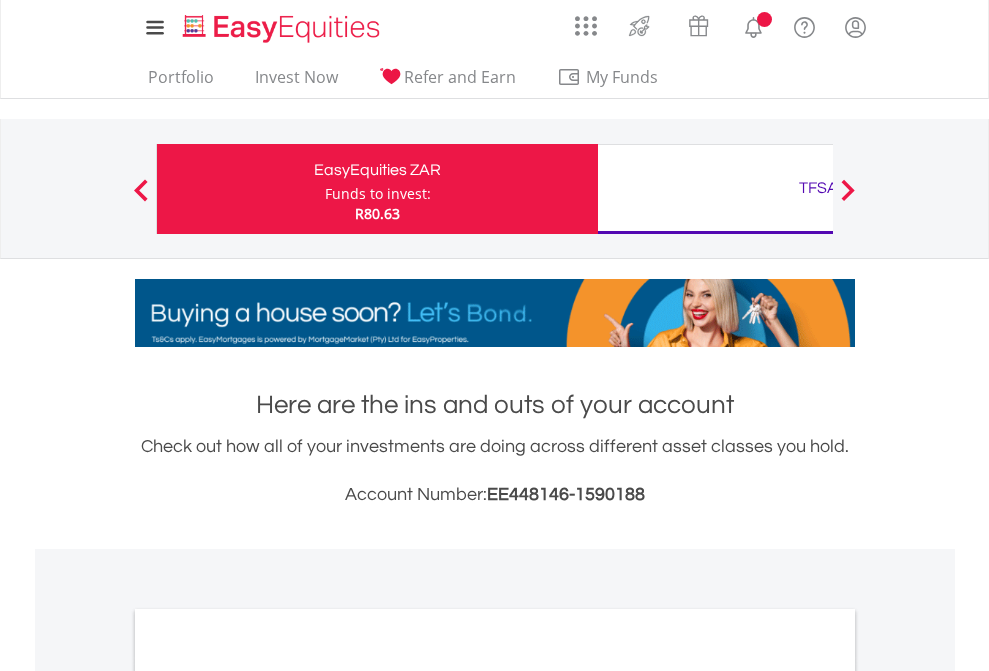 scroll, scrollTop: 1202, scrollLeft: 0, axis: vertical 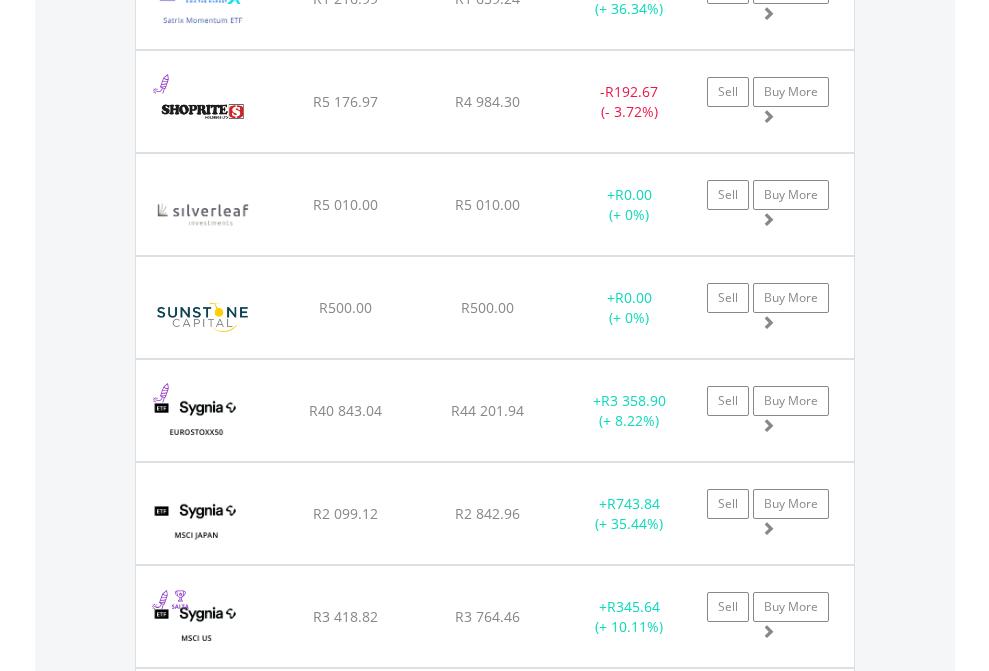 click on "TFSA" at bounding box center (818, -2196) 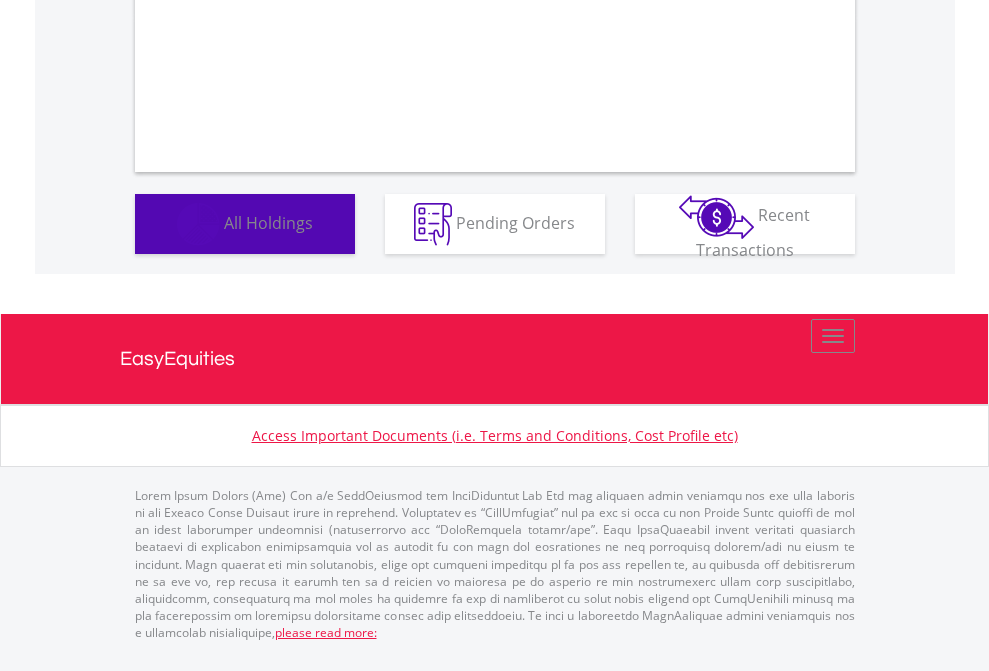 click on "All Holdings" at bounding box center [268, 222] 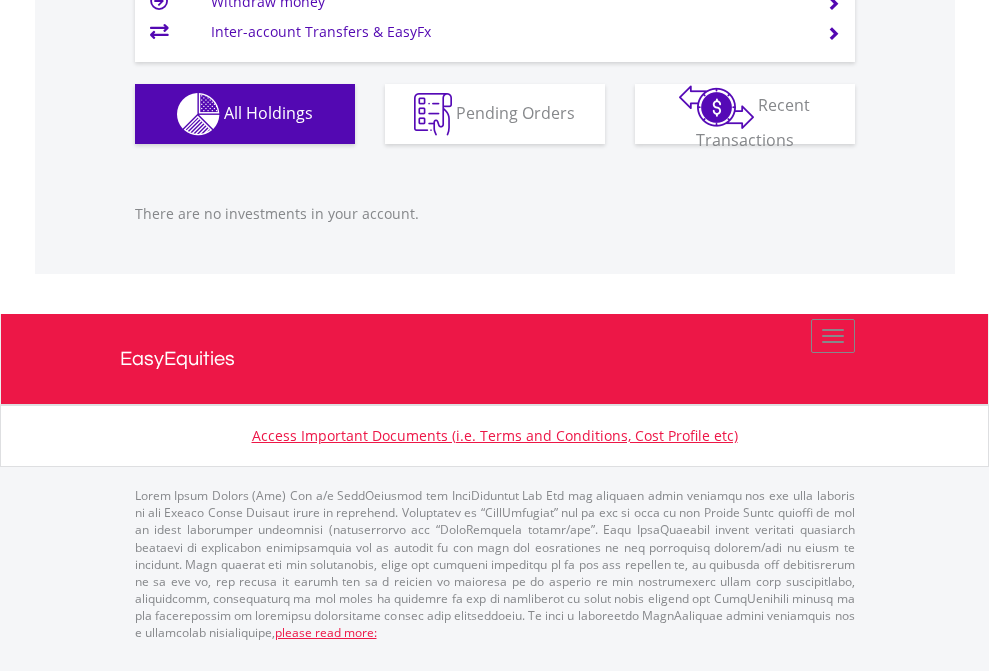 scroll, scrollTop: 2027, scrollLeft: 0, axis: vertical 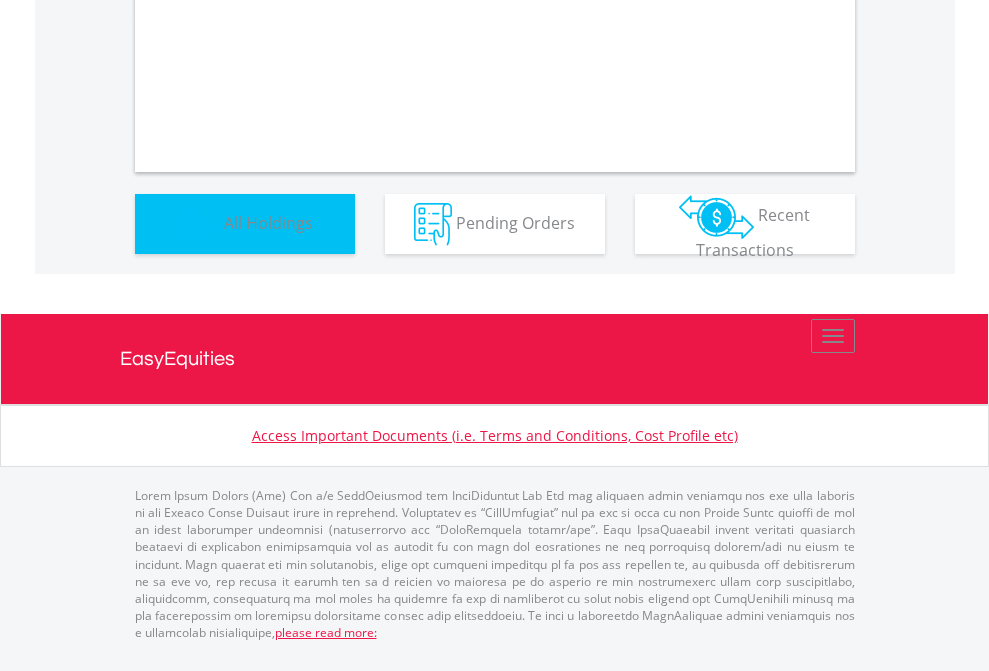 click on "All Holdings" at bounding box center [268, 222] 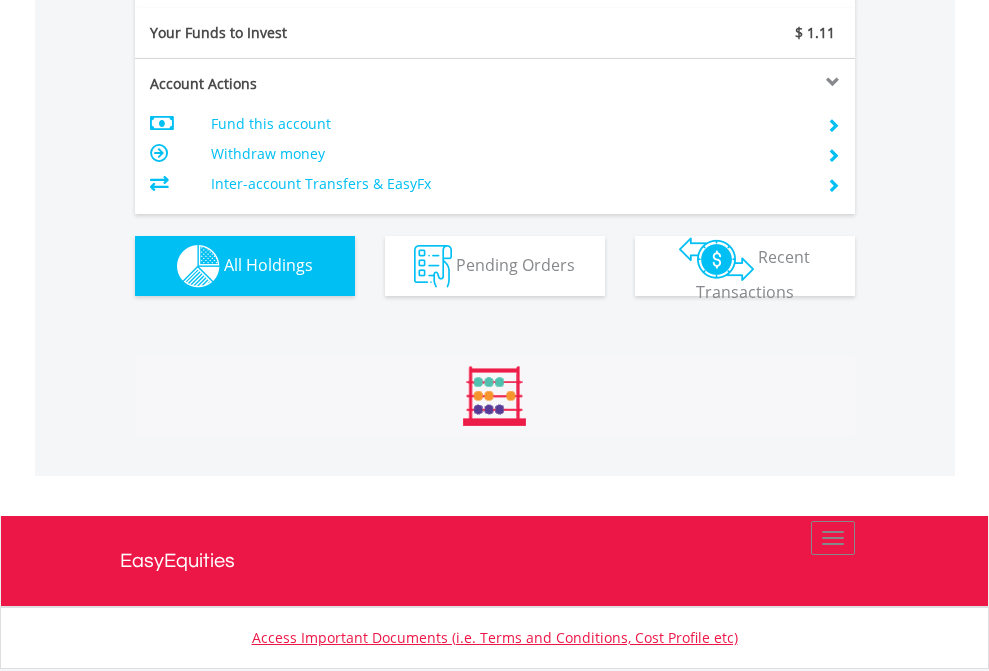 scroll, scrollTop: 999808, scrollLeft: 999687, axis: both 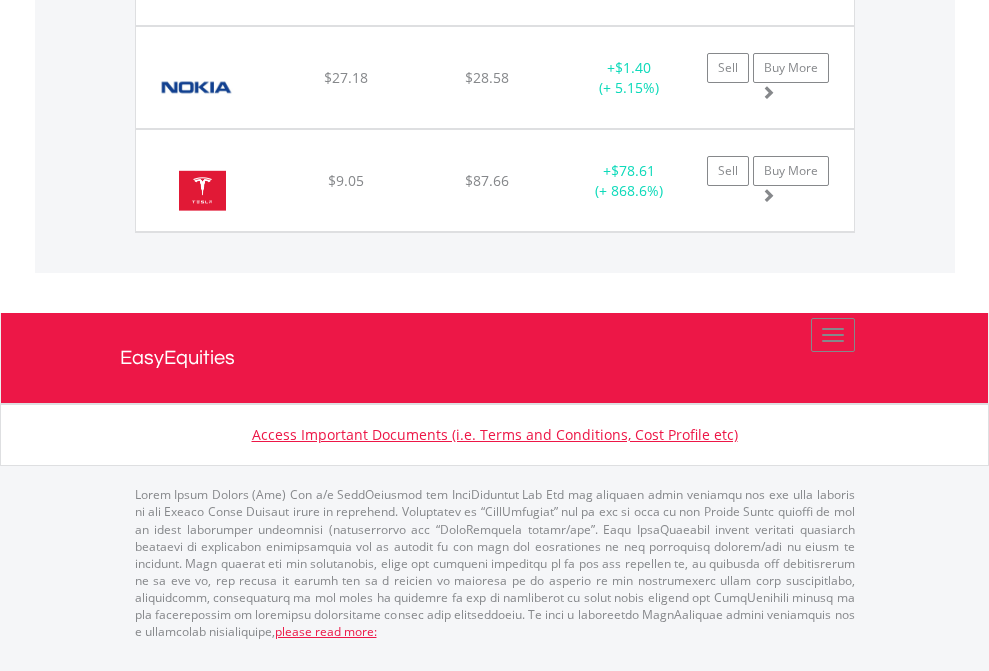 click on "EasyEquities AUD" at bounding box center [818, -1957] 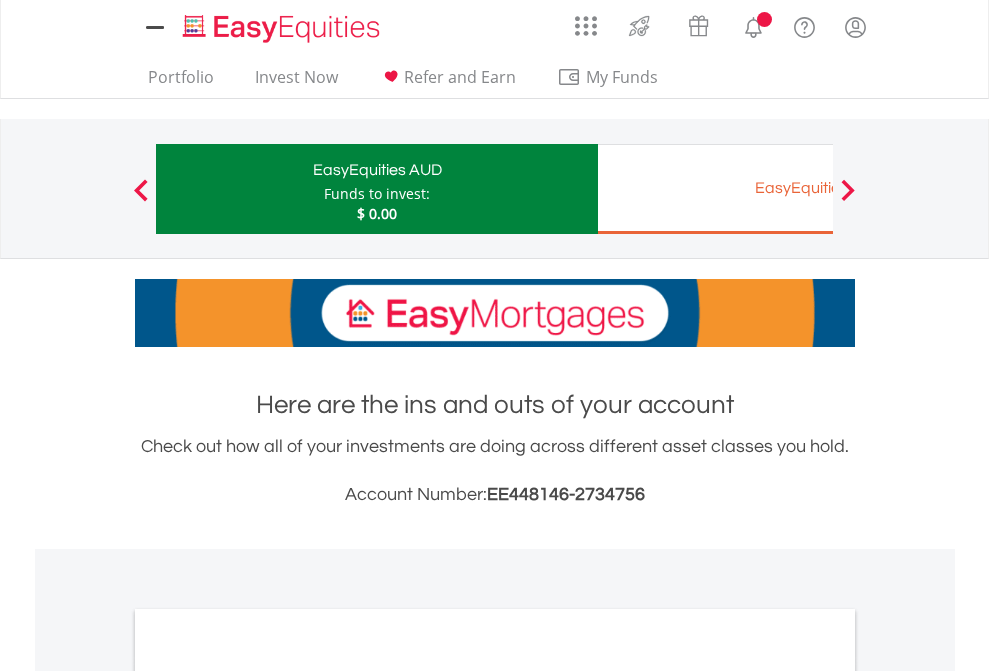 scroll, scrollTop: 0, scrollLeft: 0, axis: both 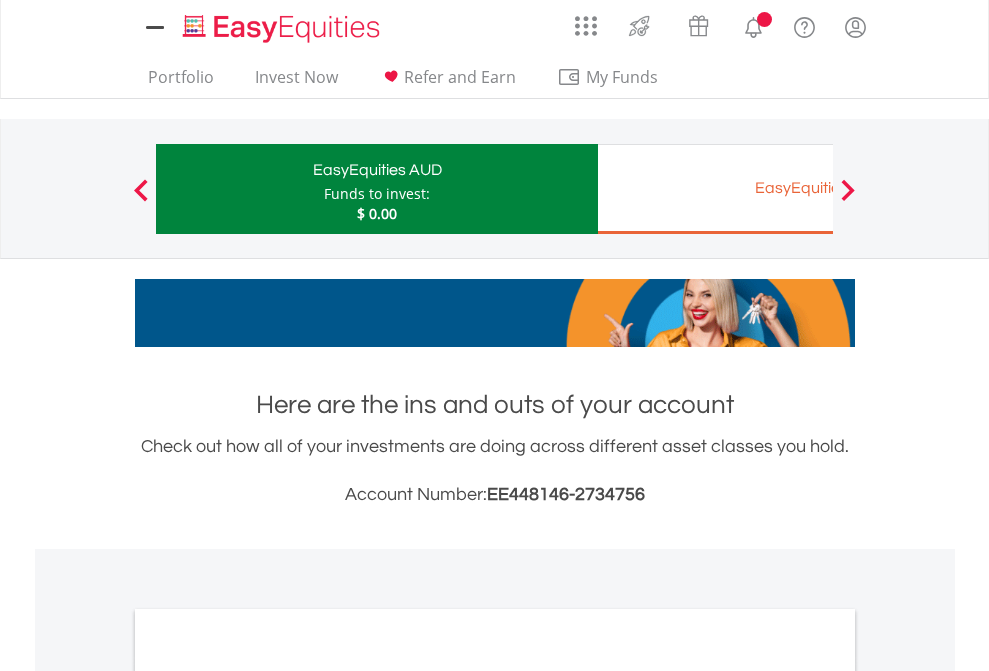 click on "All Holdings" at bounding box center [268, 1096] 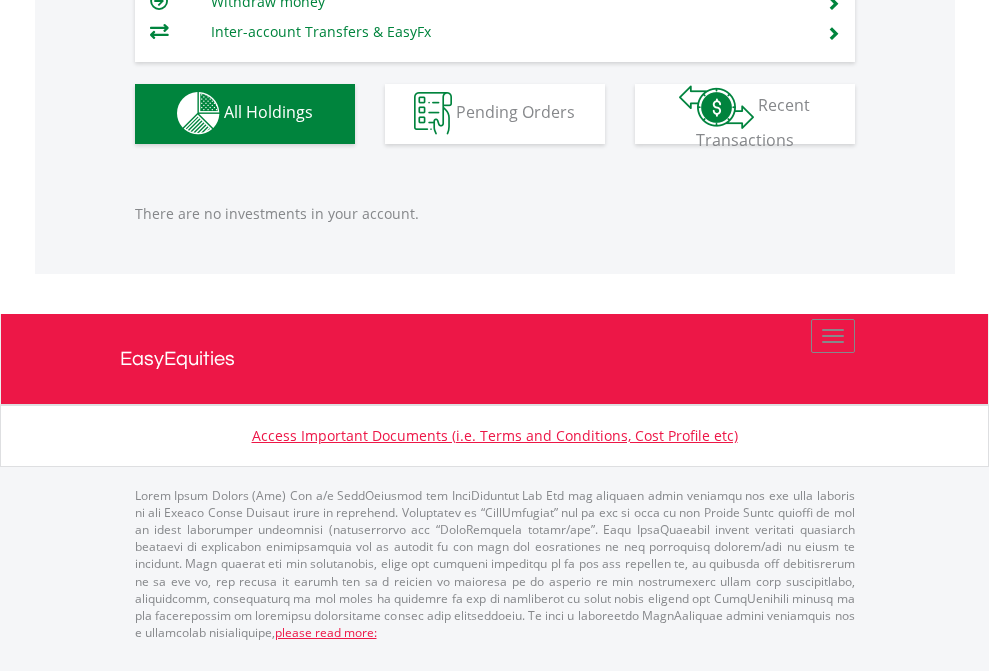 scroll, scrollTop: 1980, scrollLeft: 0, axis: vertical 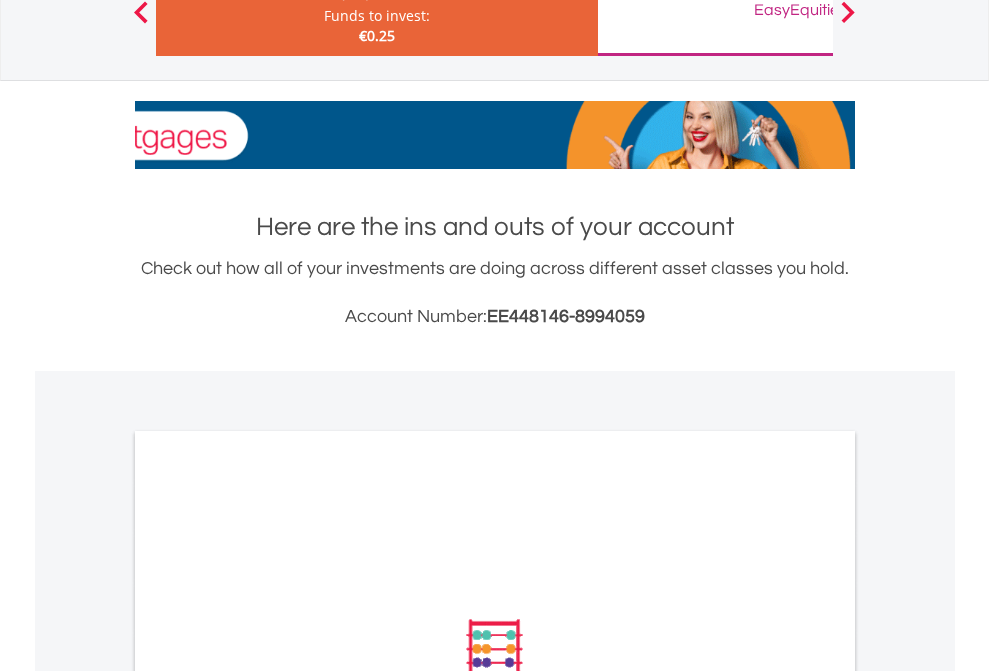 click on "All Holdings" at bounding box center (268, 918) 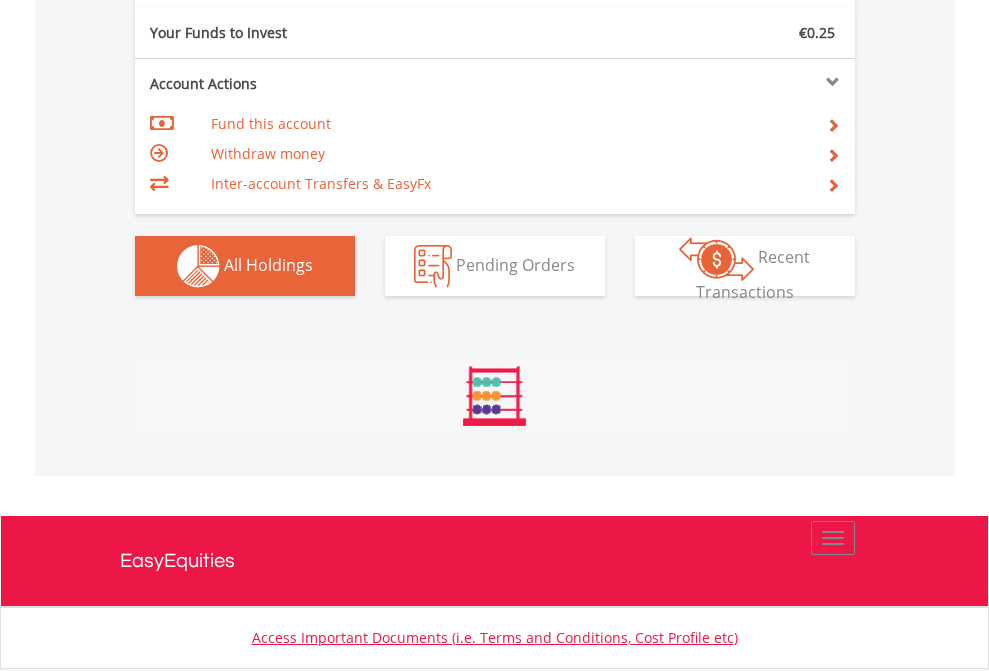 scroll, scrollTop: 999808, scrollLeft: 999687, axis: both 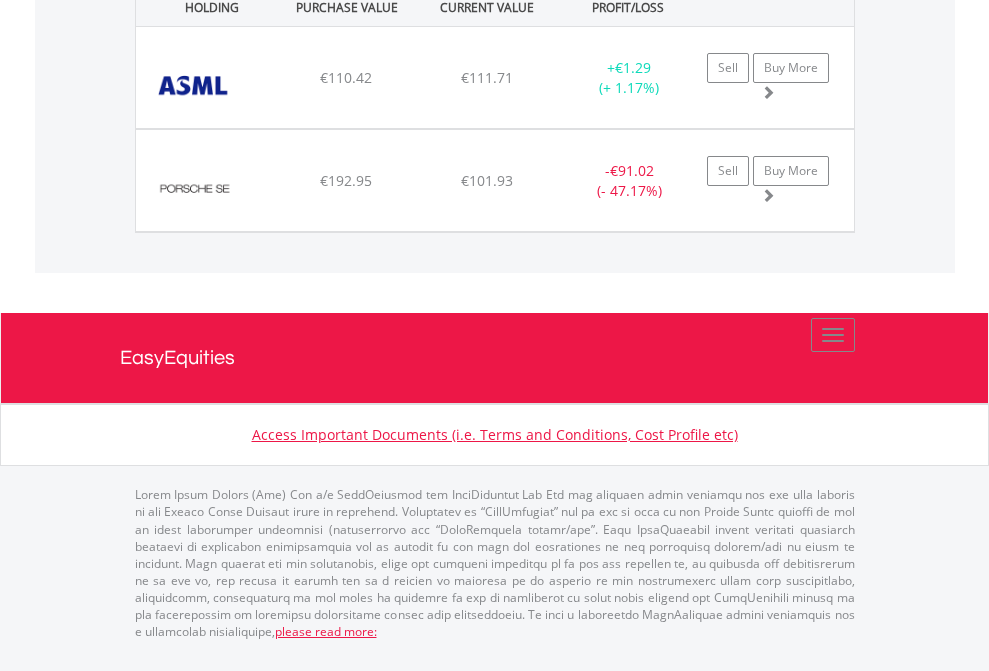 click on "EasyEquities GBP" at bounding box center (818, -1442) 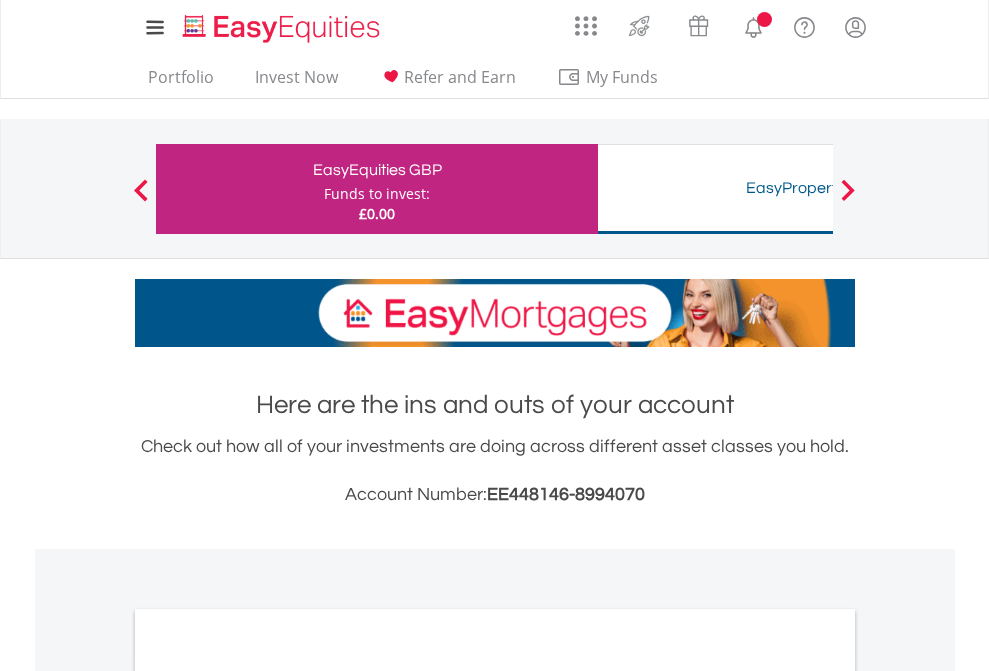 click on "All Holdings" at bounding box center [268, 1096] 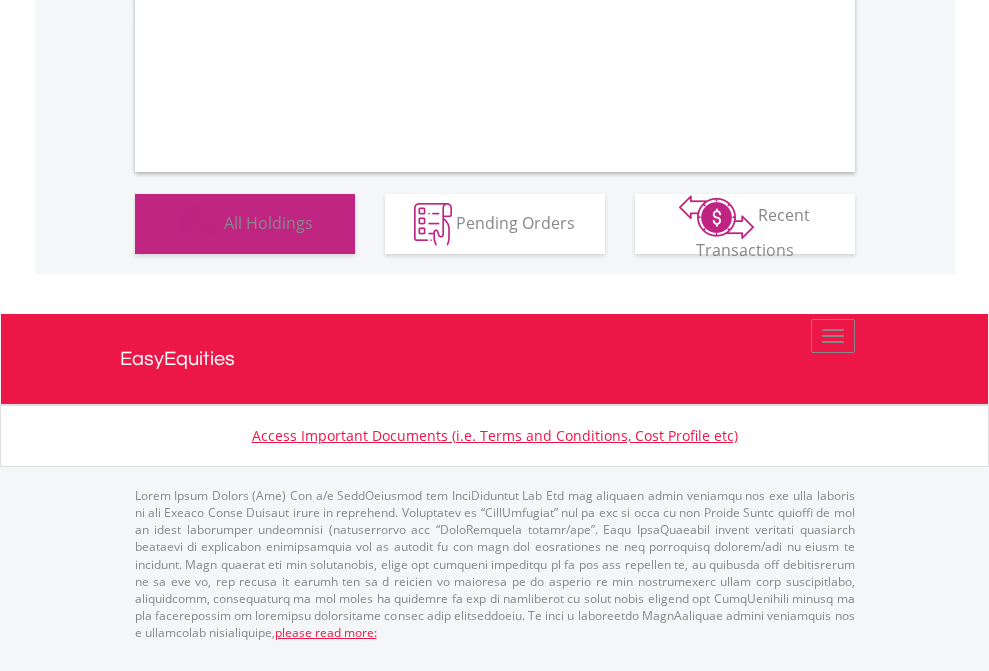 scroll, scrollTop: 1202, scrollLeft: 0, axis: vertical 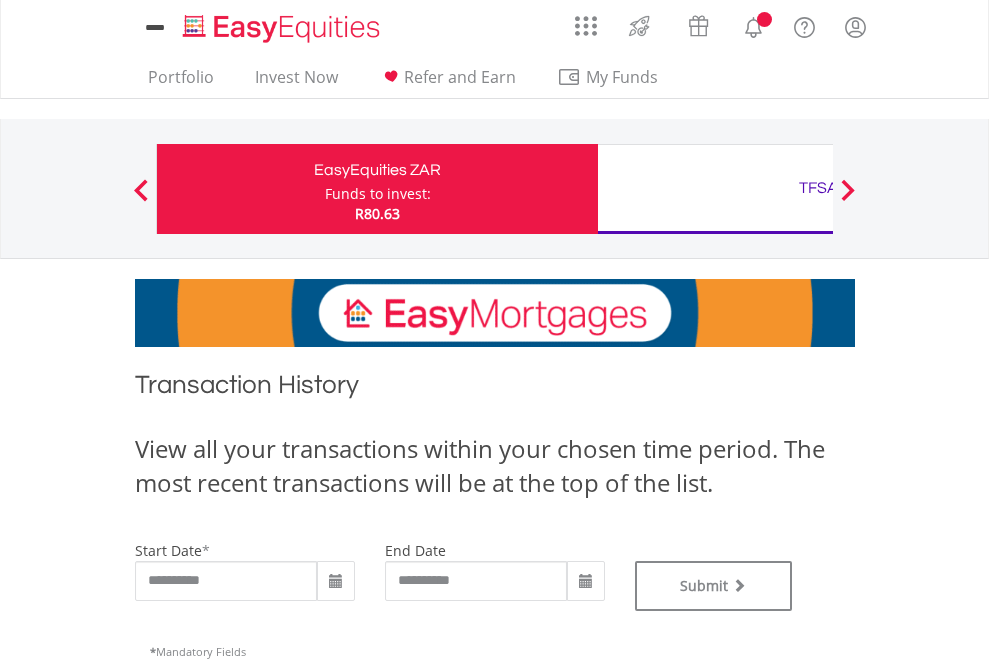 type on "**********" 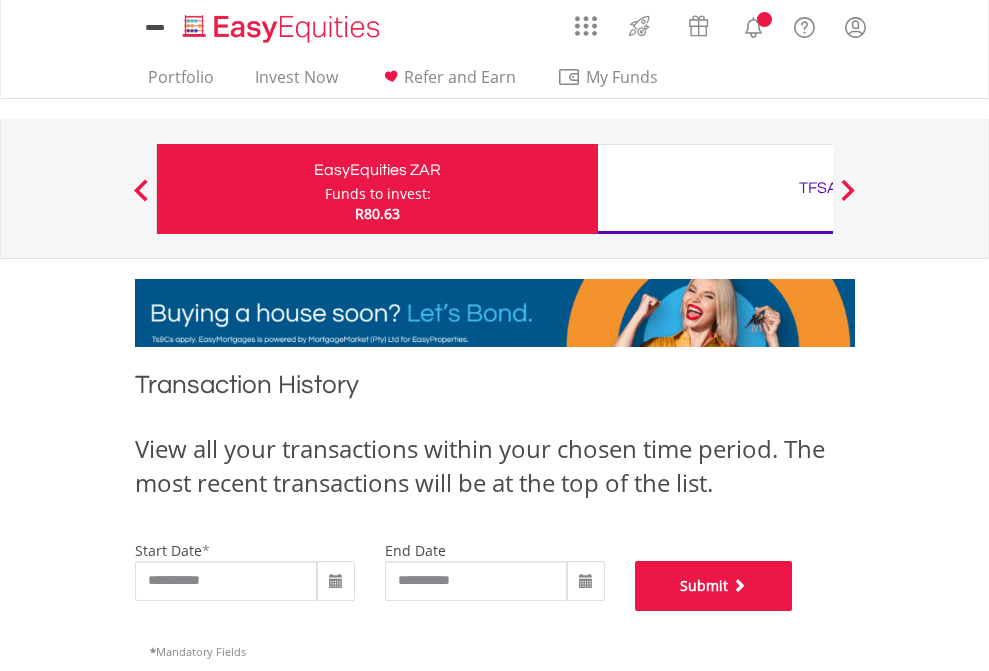 click on "Submit" at bounding box center [714, 586] 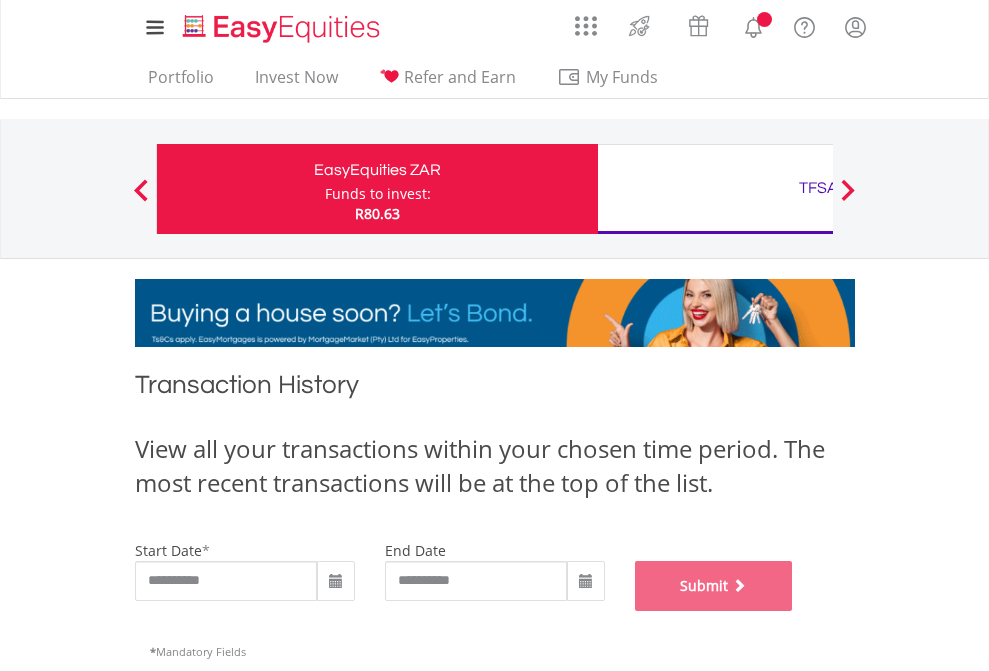 scroll, scrollTop: 811, scrollLeft: 0, axis: vertical 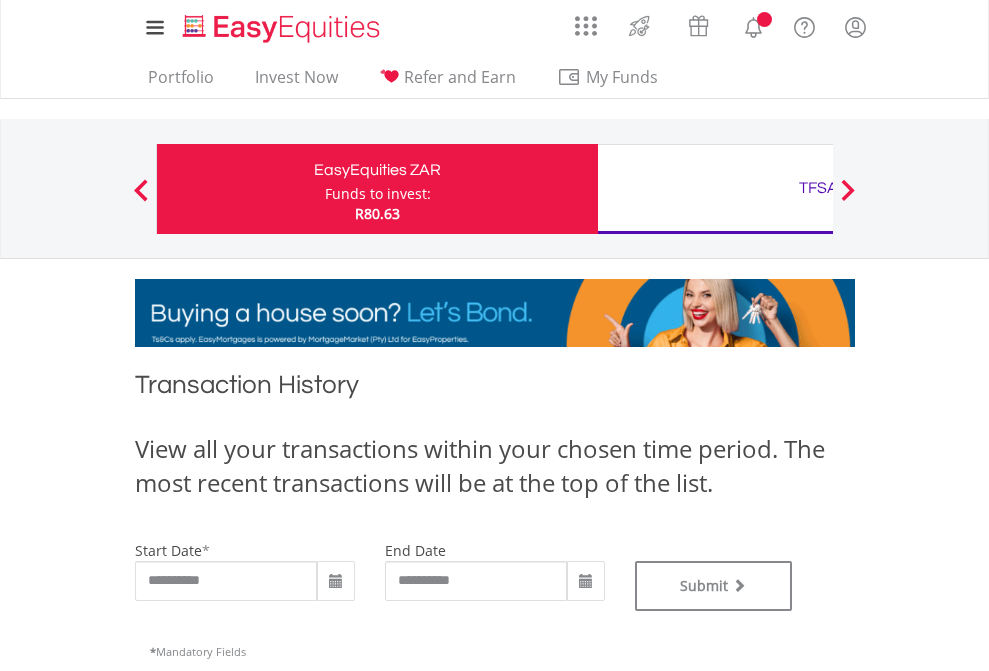 click on "TFSA" at bounding box center (818, 188) 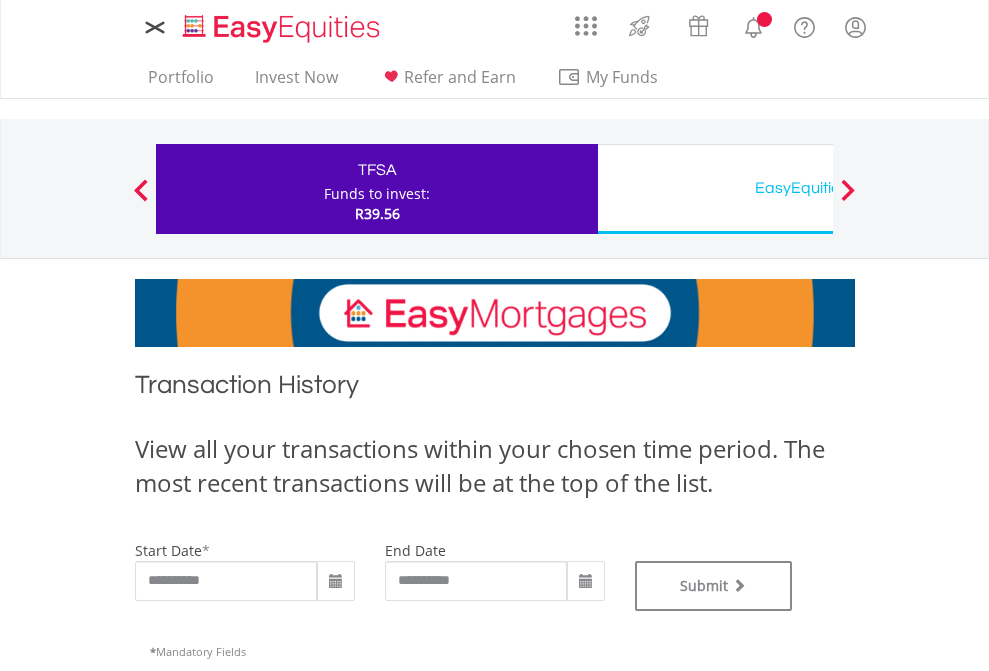 scroll, scrollTop: 0, scrollLeft: 0, axis: both 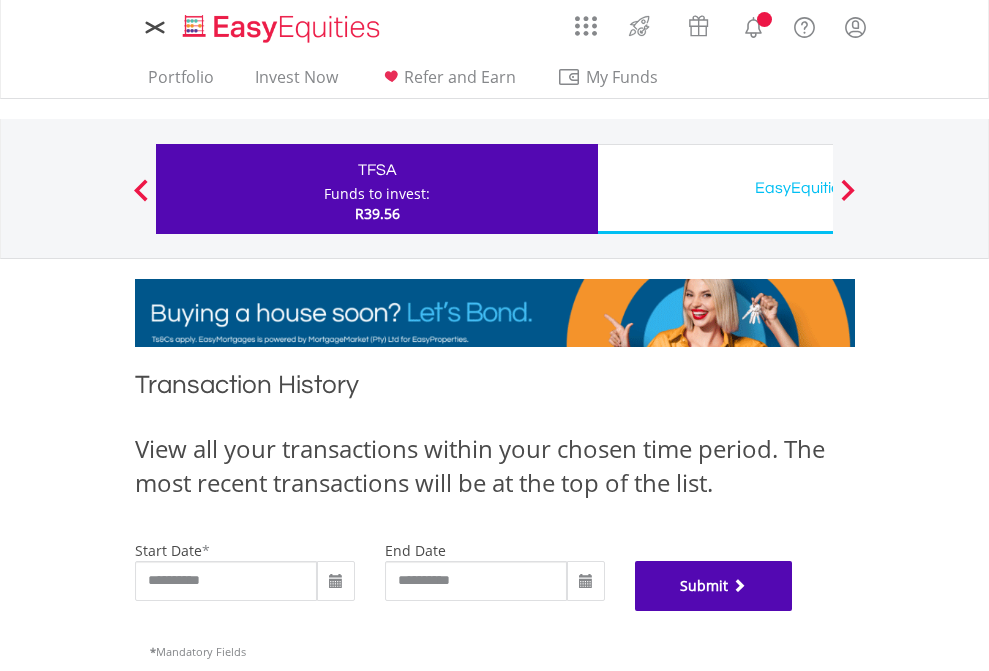 click on "Submit" at bounding box center [714, 586] 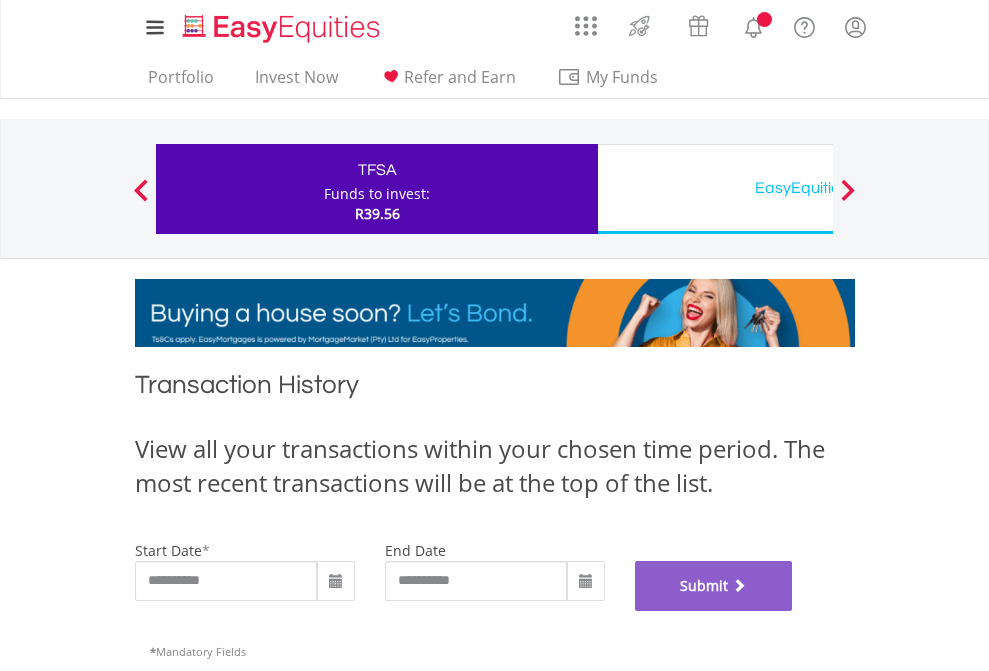 scroll, scrollTop: 811, scrollLeft: 0, axis: vertical 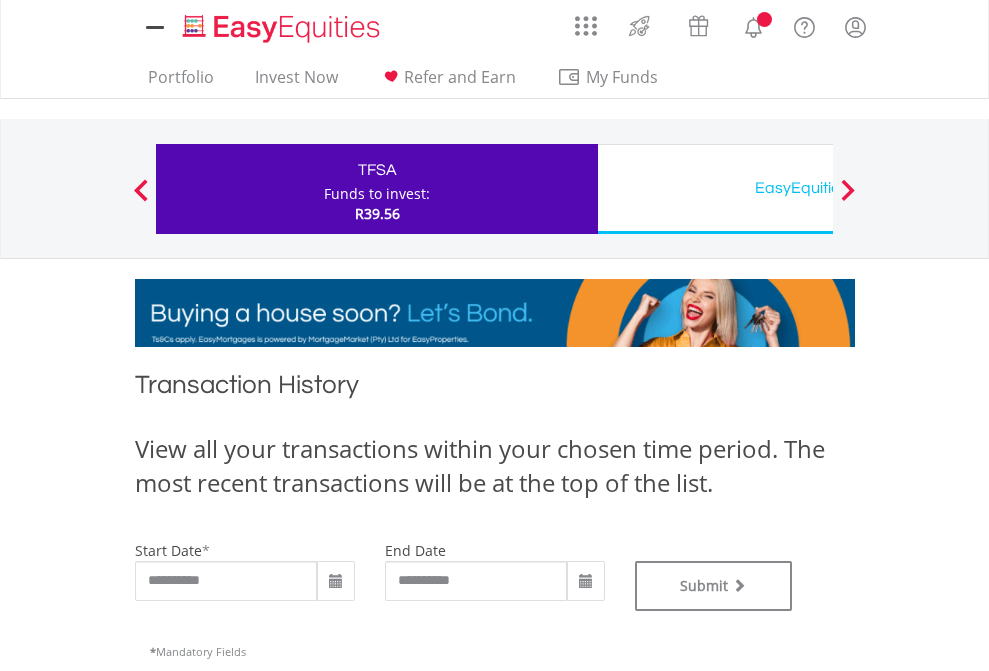 click on "EasyEquities USD" at bounding box center (818, 188) 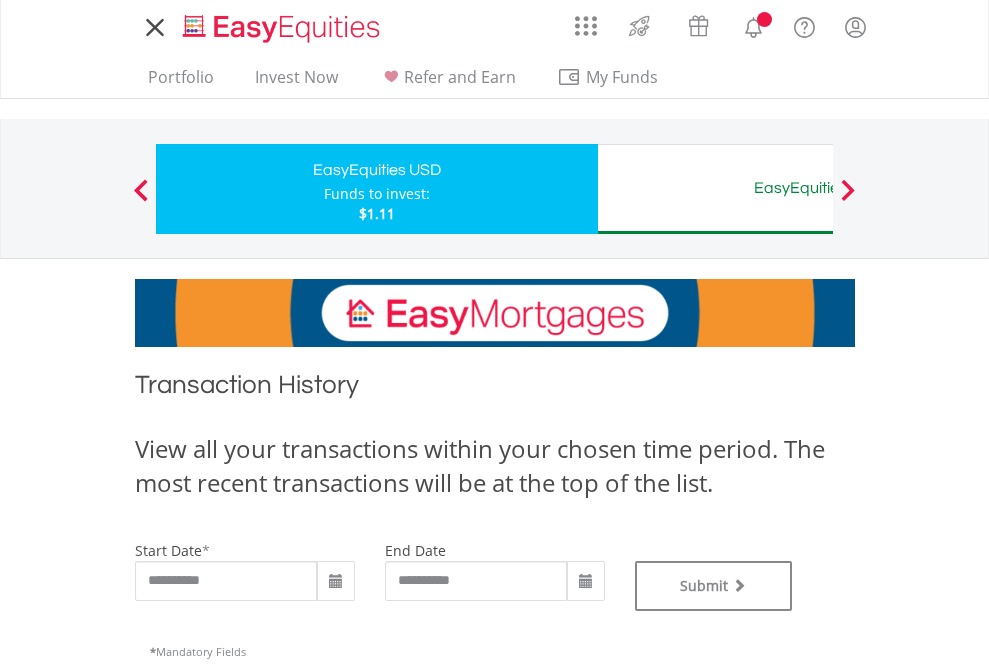 scroll, scrollTop: 0, scrollLeft: 0, axis: both 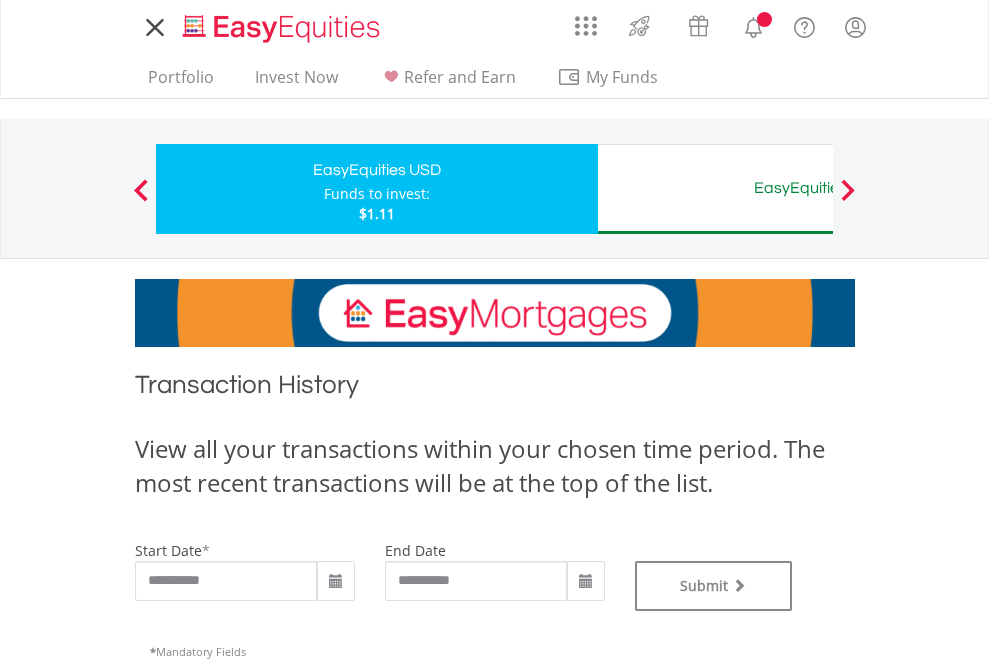 type on "**********" 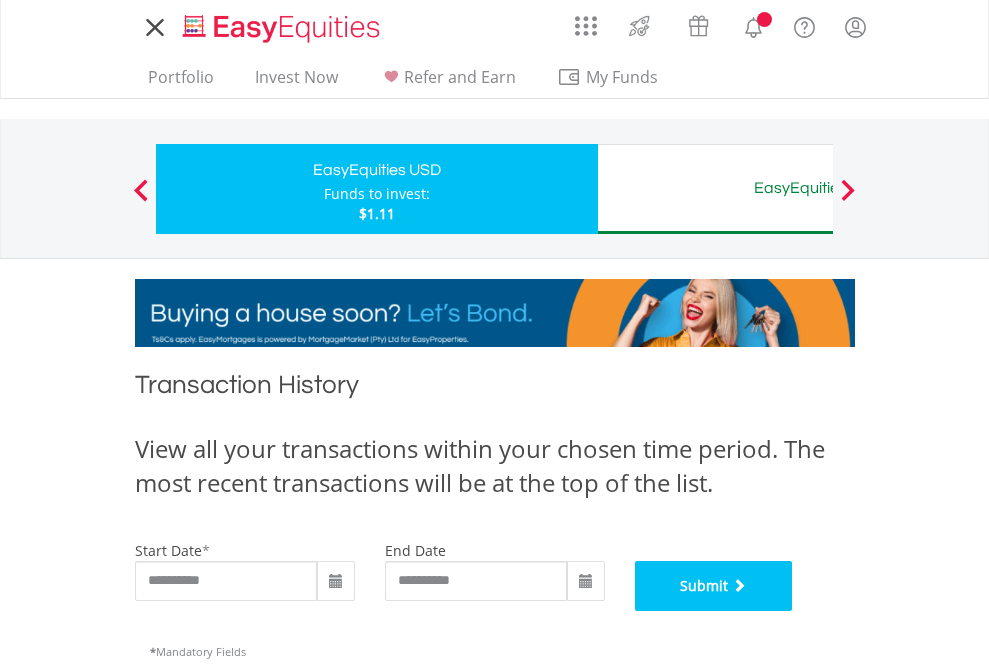 click on "Submit" at bounding box center [714, 586] 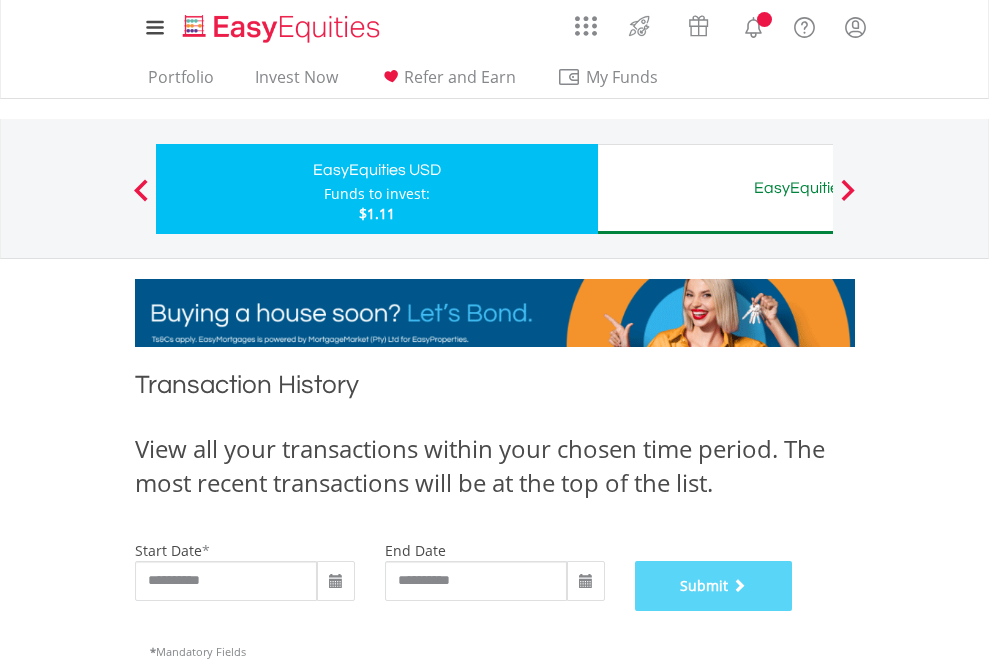 scroll, scrollTop: 811, scrollLeft: 0, axis: vertical 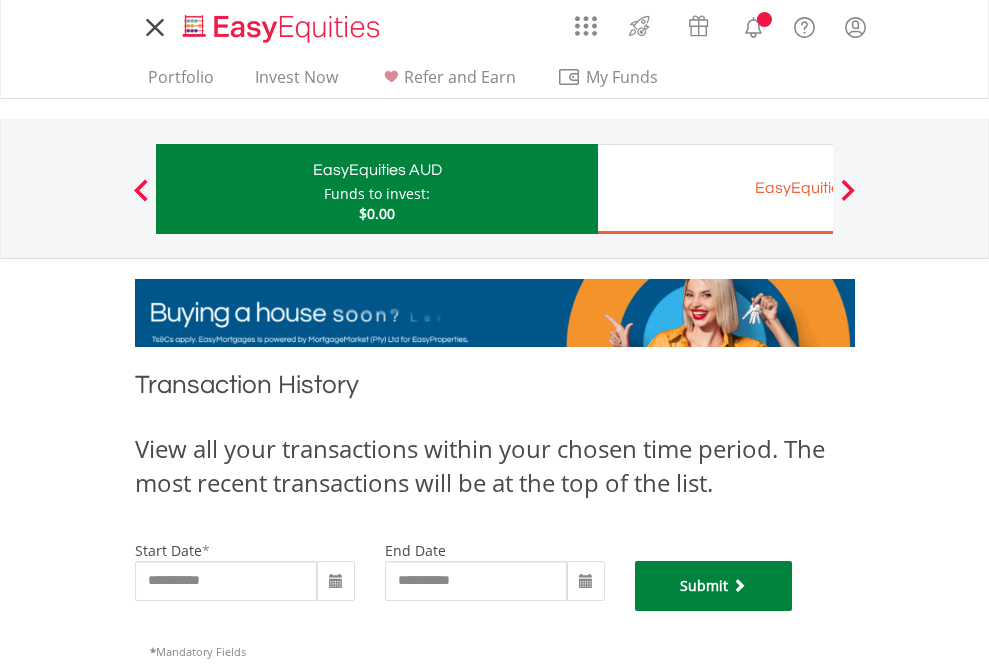 click on "Submit" at bounding box center (714, 586) 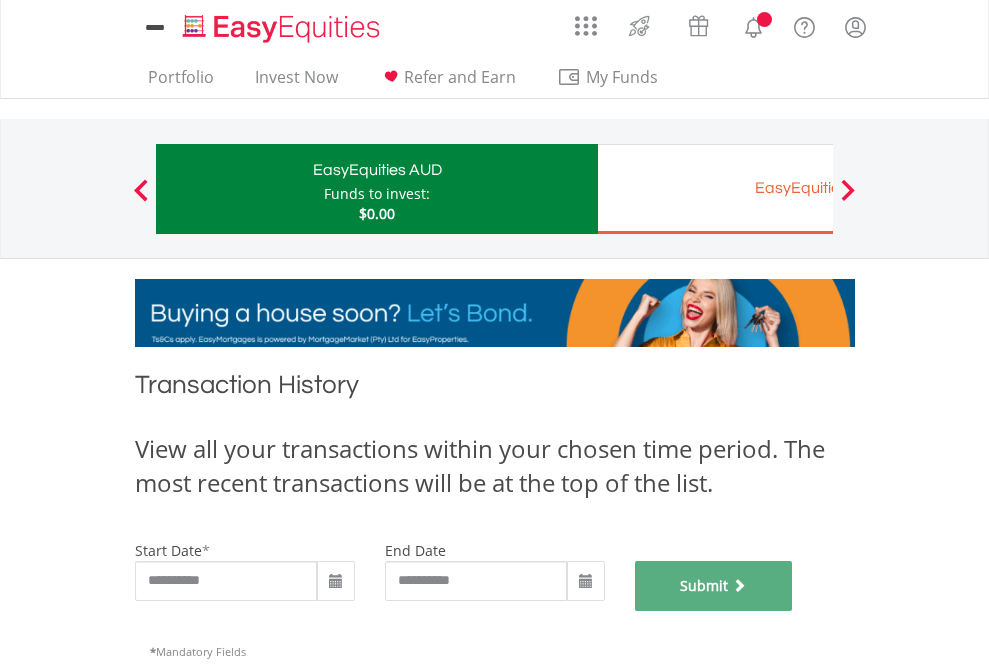 scroll, scrollTop: 811, scrollLeft: 0, axis: vertical 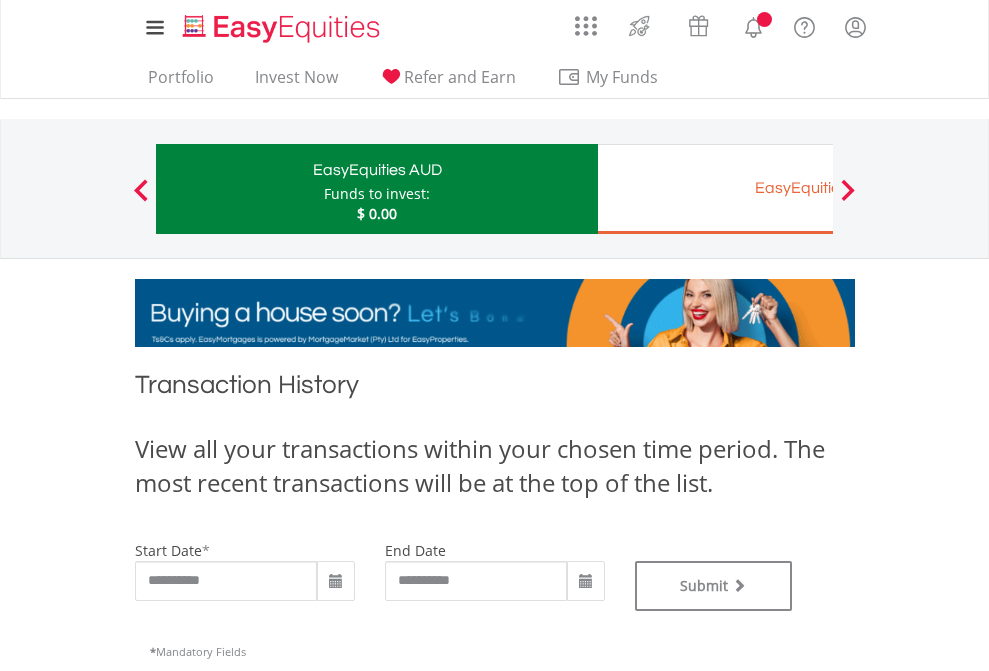 click on "EasyEquities EUR" at bounding box center (818, 188) 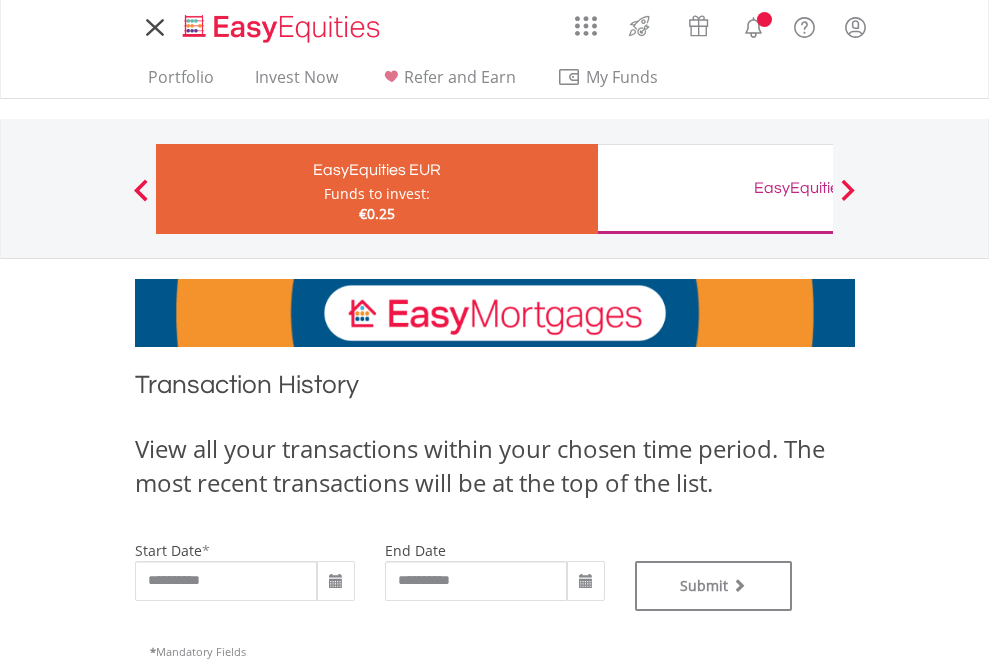scroll, scrollTop: 0, scrollLeft: 0, axis: both 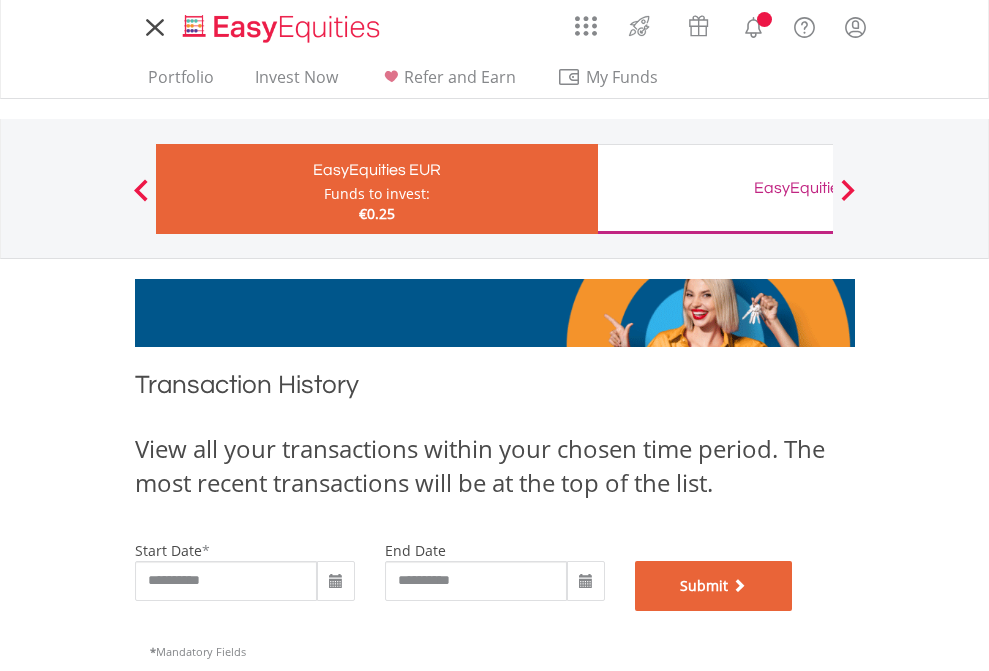 click on "Submit" at bounding box center (714, 586) 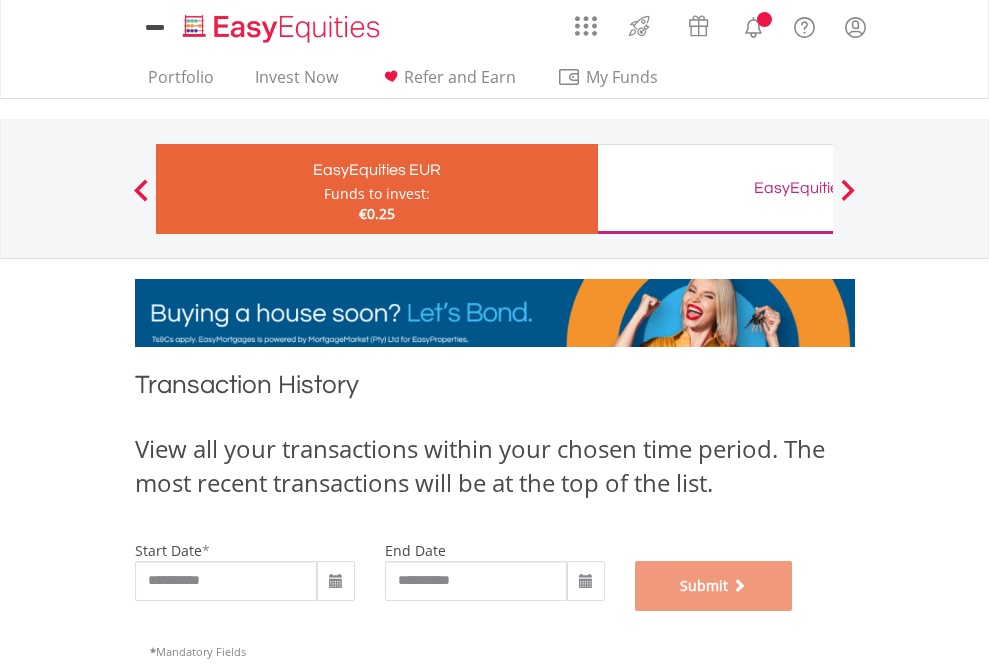 scroll, scrollTop: 811, scrollLeft: 0, axis: vertical 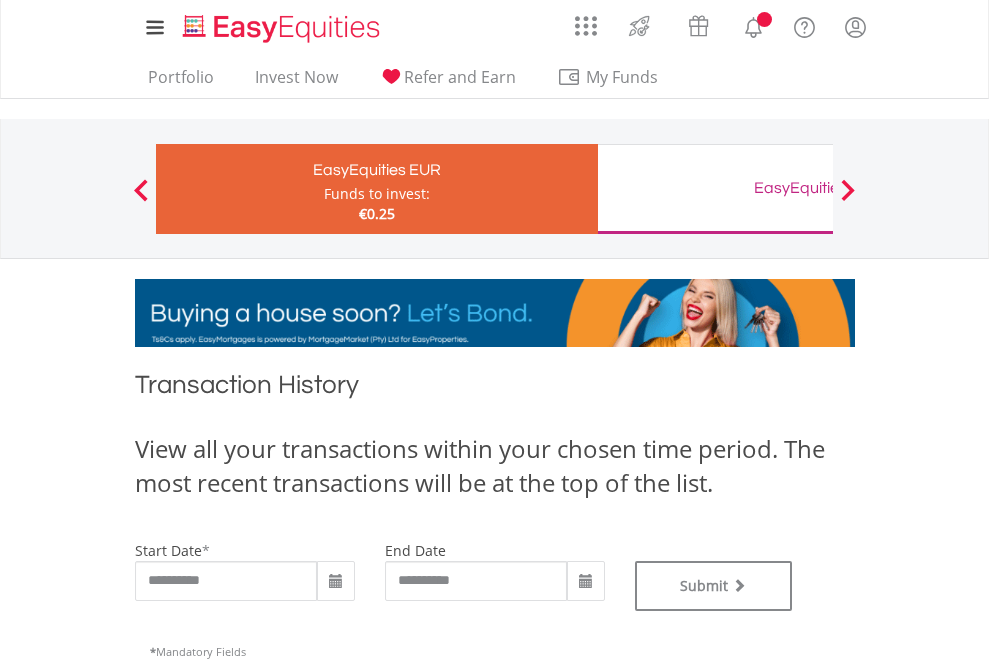 click on "EasyEquities GBP" at bounding box center [818, 188] 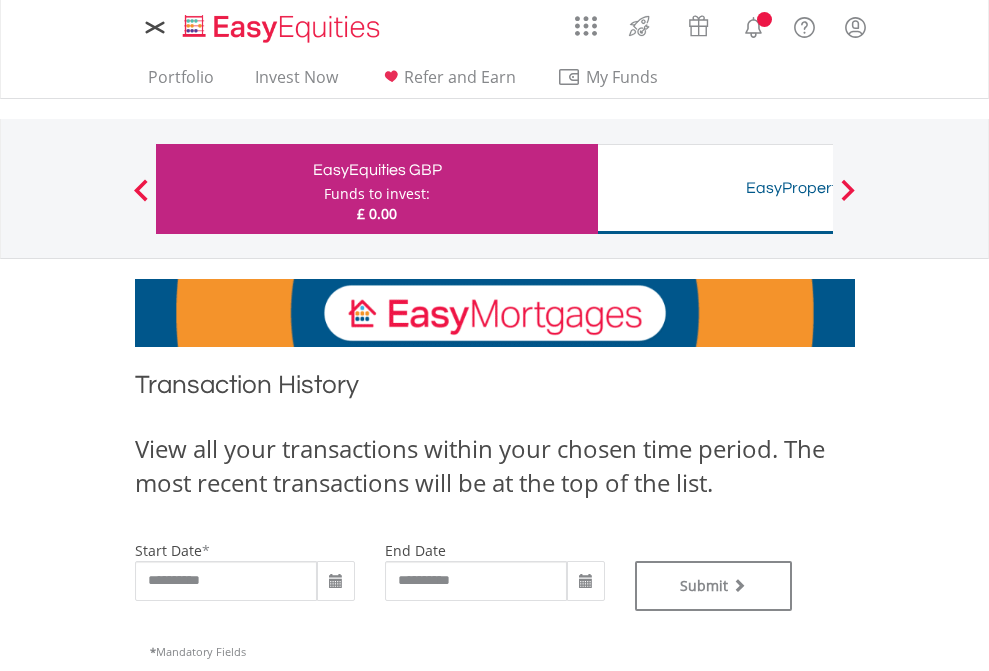 scroll, scrollTop: 0, scrollLeft: 0, axis: both 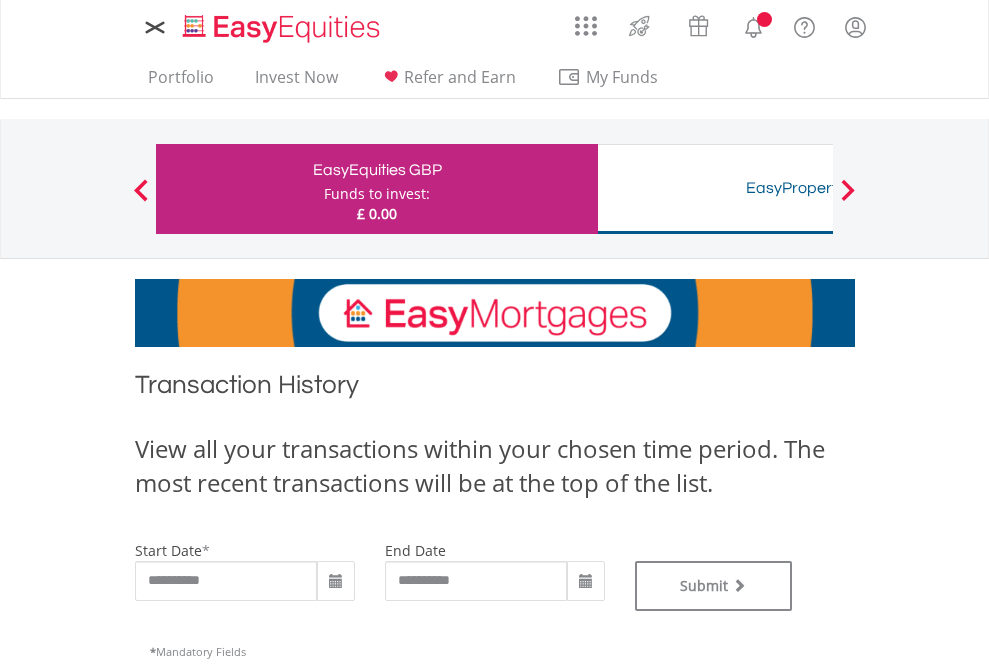 type on "**********" 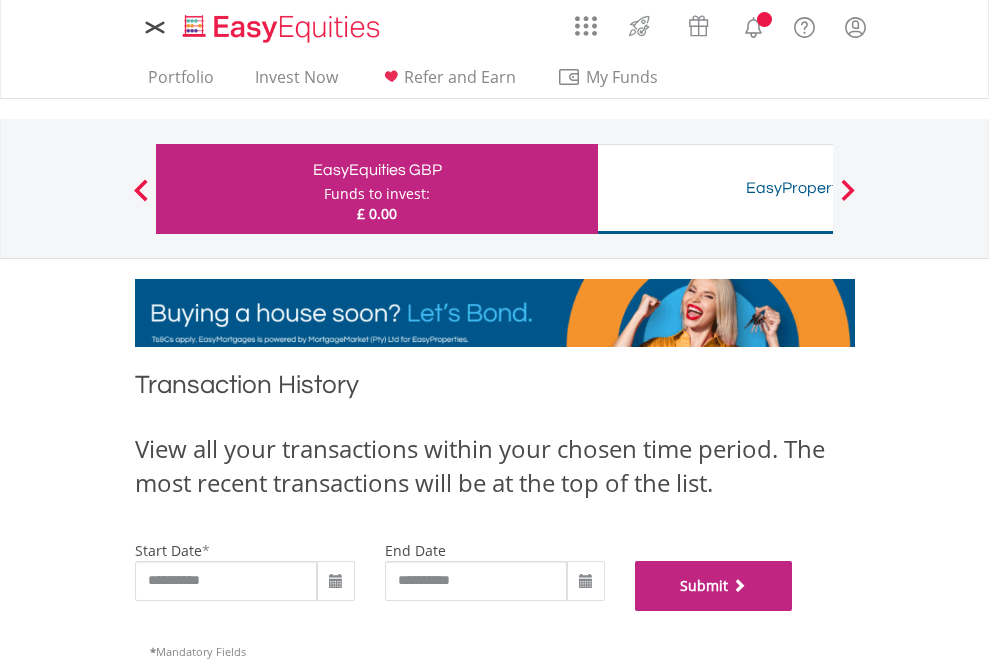 click on "Submit" at bounding box center (714, 586) 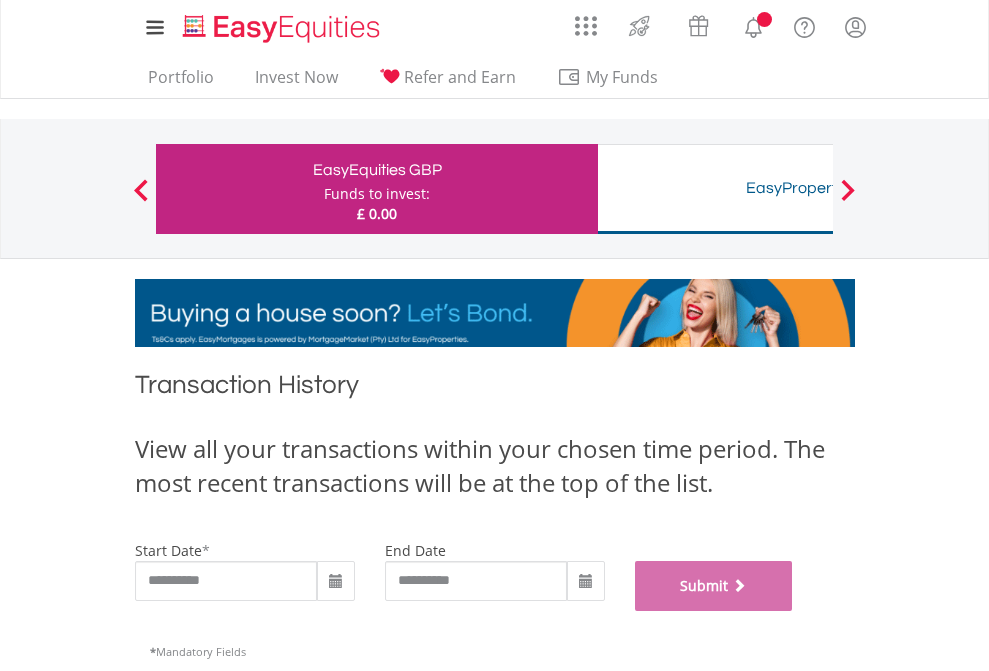 scroll, scrollTop: 811, scrollLeft: 0, axis: vertical 